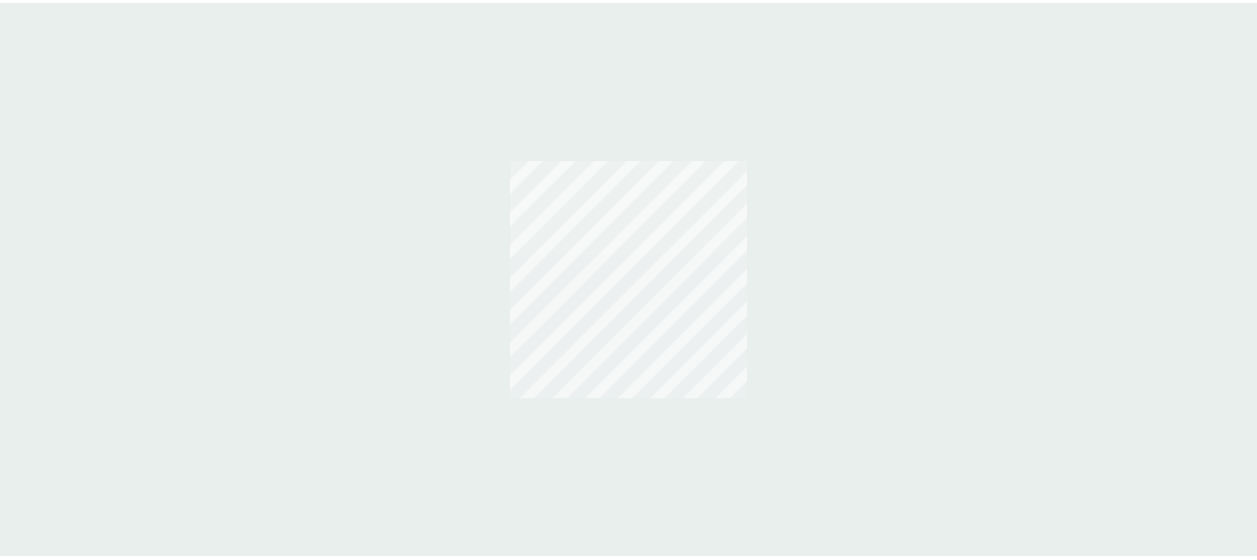 scroll, scrollTop: 0, scrollLeft: 0, axis: both 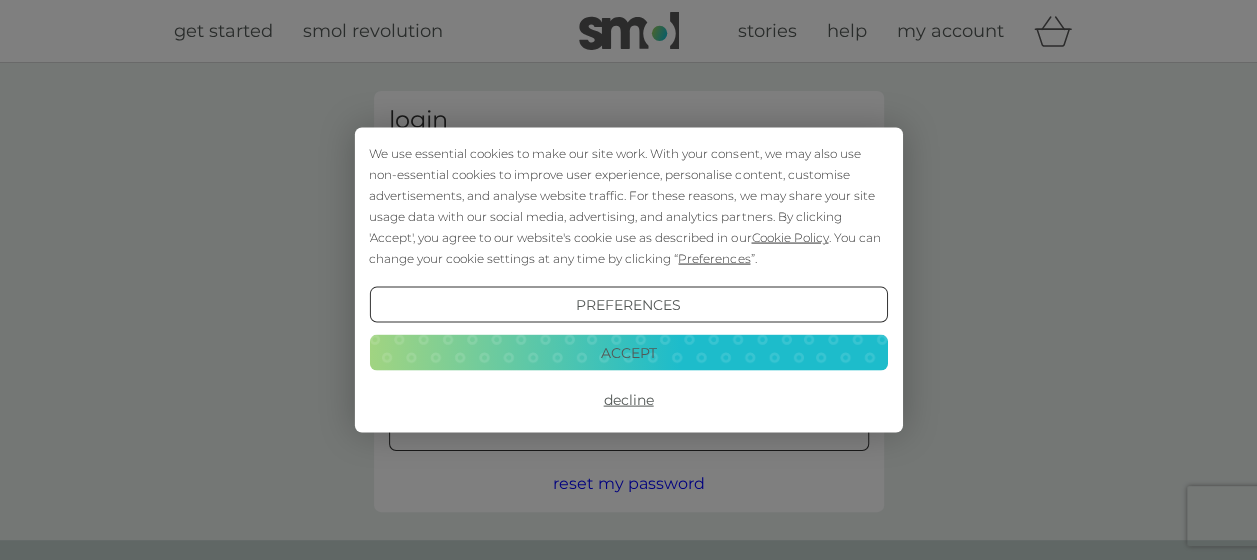 click on "Accept" at bounding box center [628, 352] 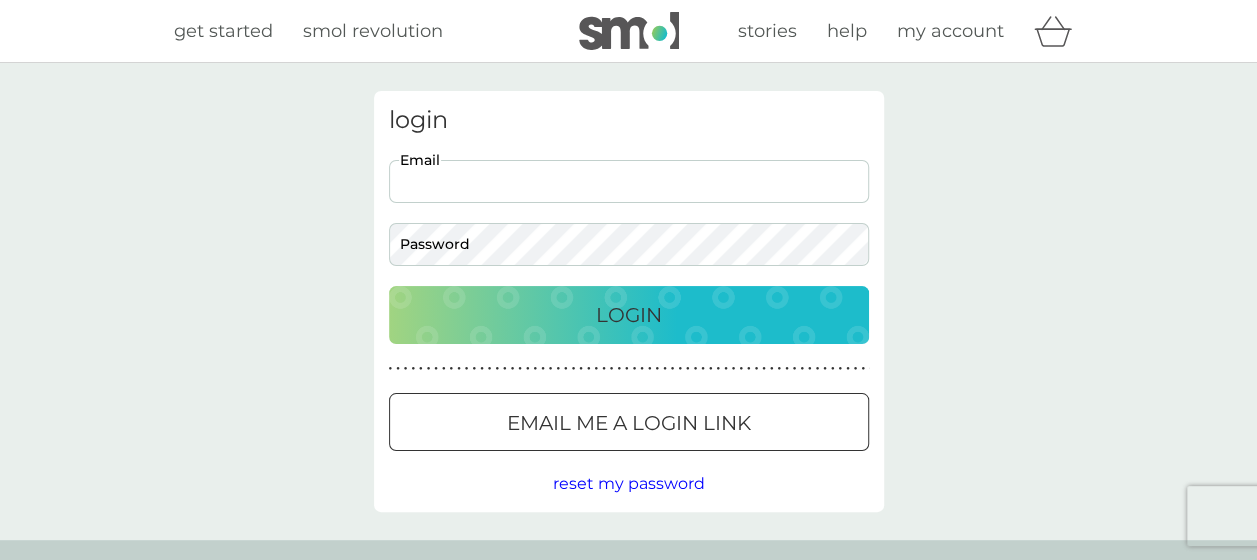 click on "Email" at bounding box center [629, 181] 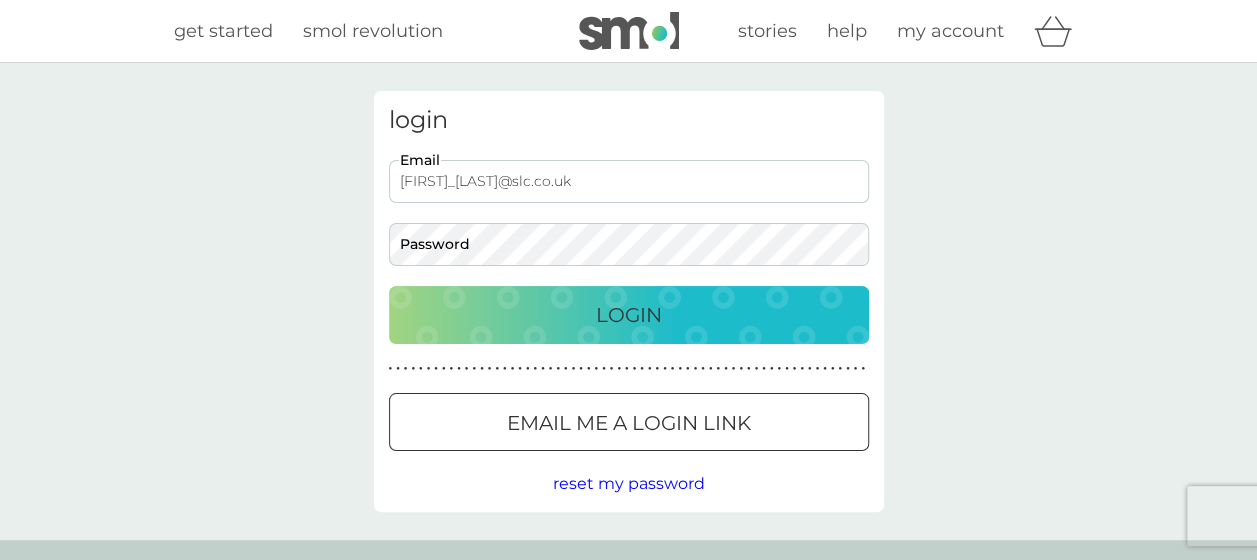 type on "[FIRST]_[LAST]@slc.co.uk" 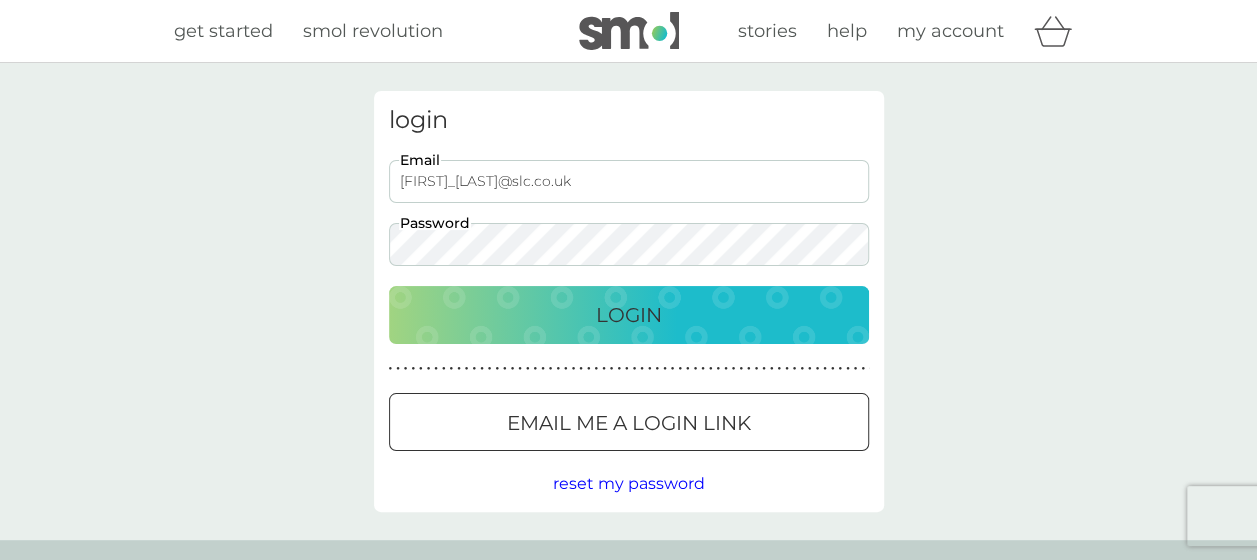 click on "Login" at bounding box center [629, 315] 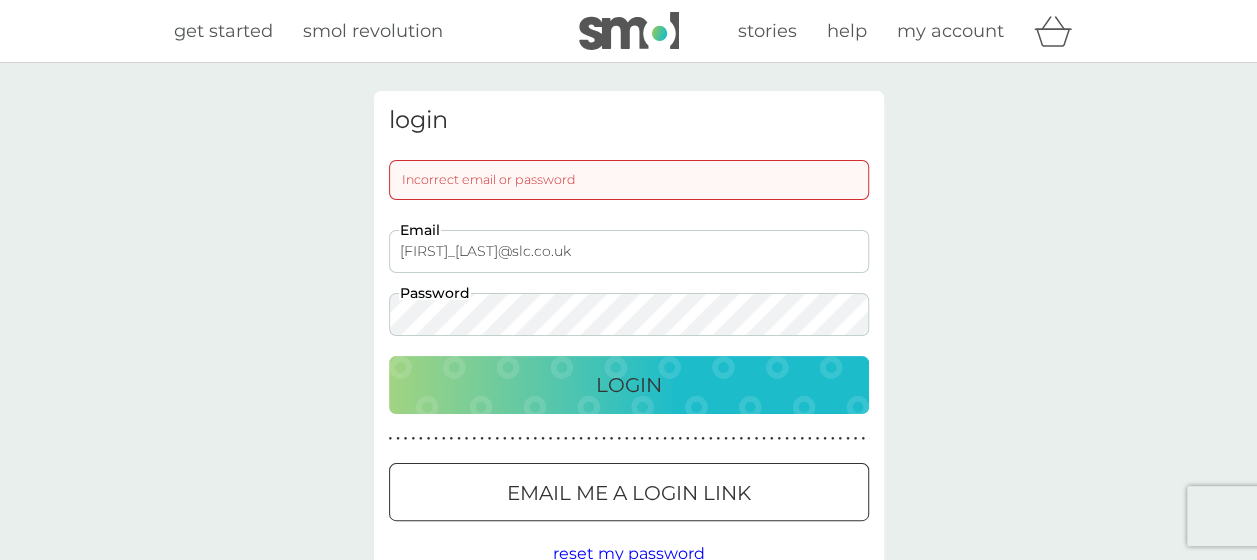 click on "Login" at bounding box center (629, 385) 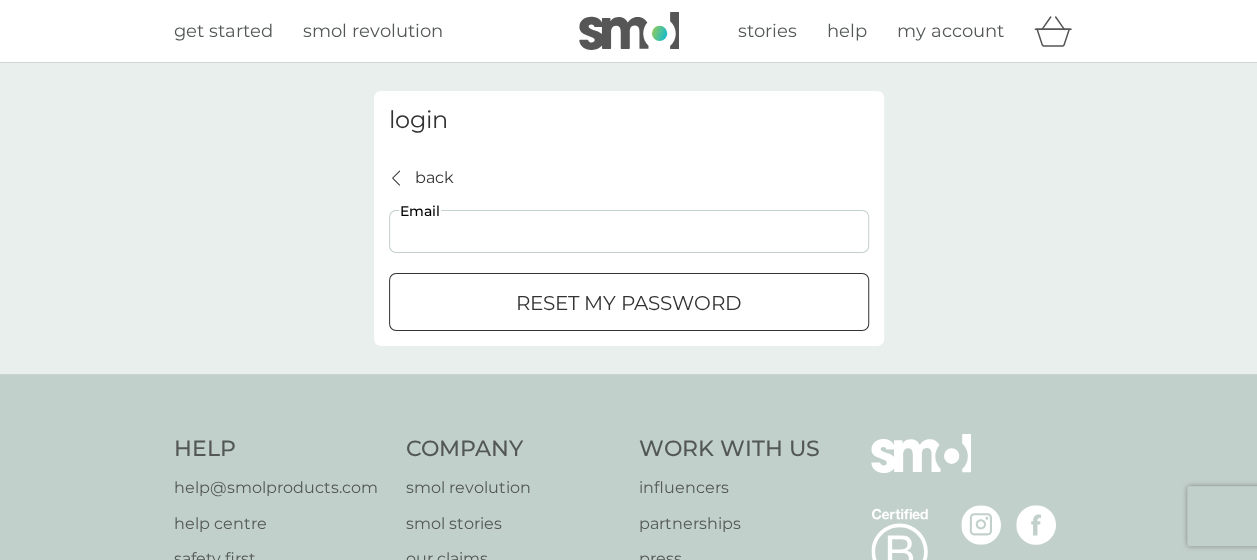 click on "Email" at bounding box center (629, 231) 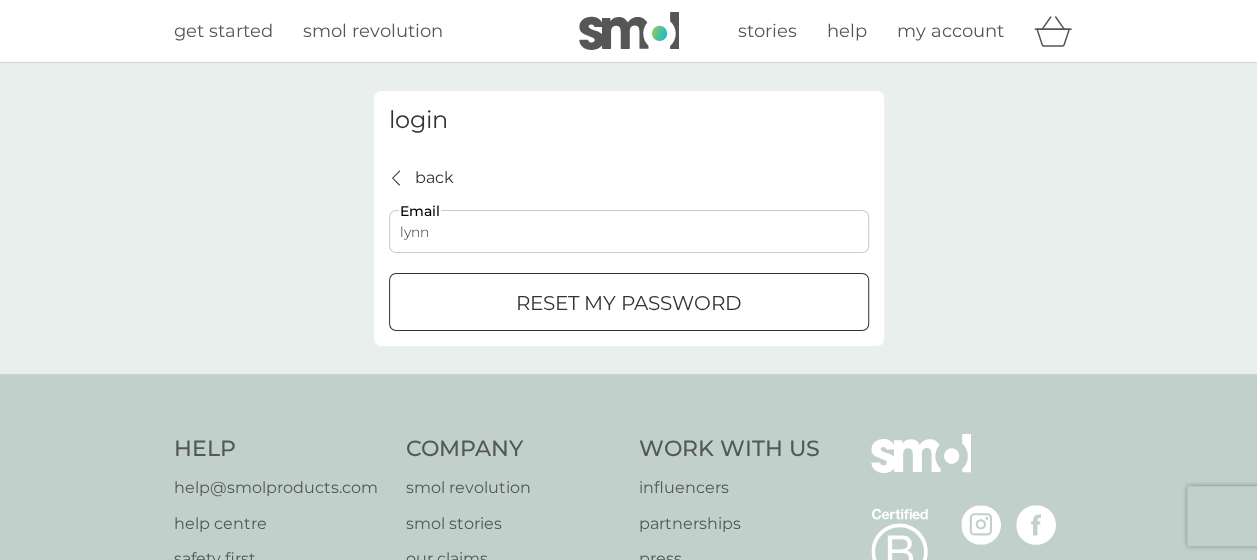 type on "lynn" 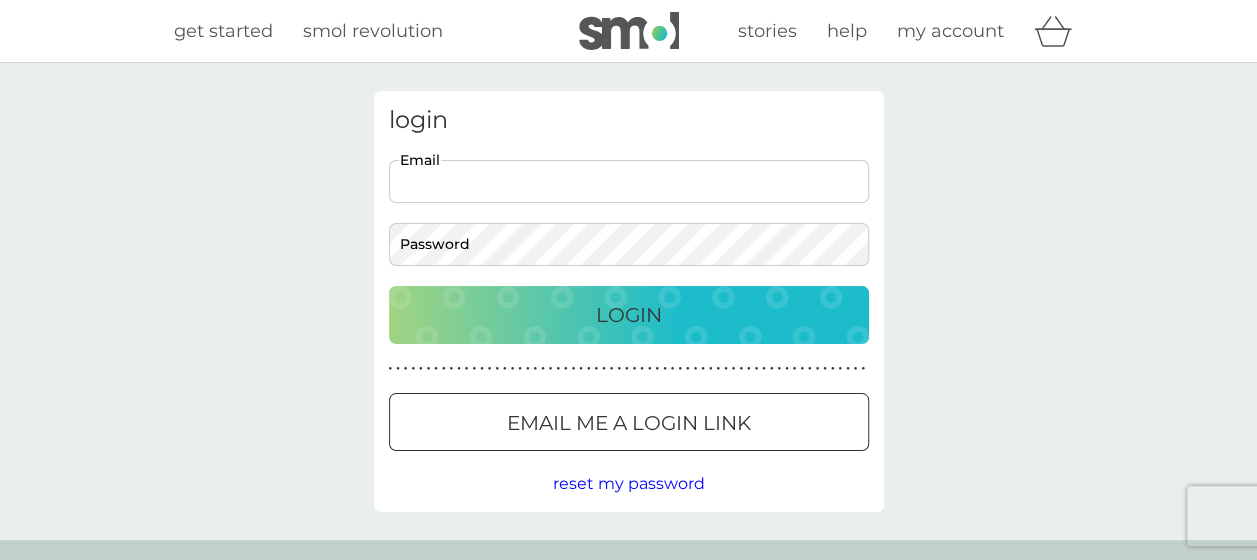 click on "Email" at bounding box center (629, 181) 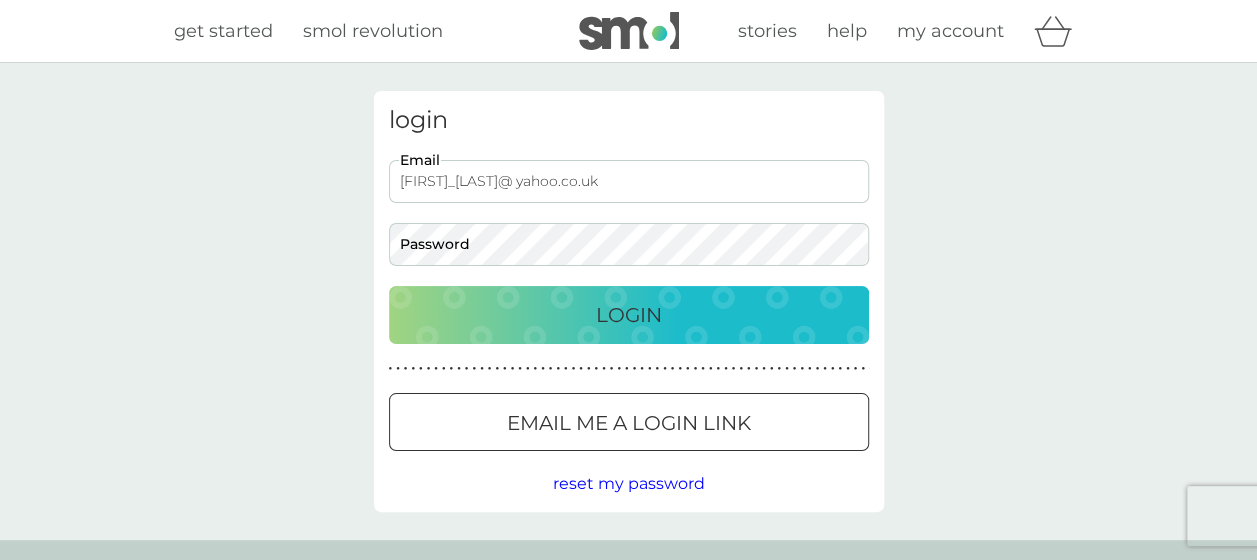 type on "[FIRST]_[LAST]@ yahoo.co.uk" 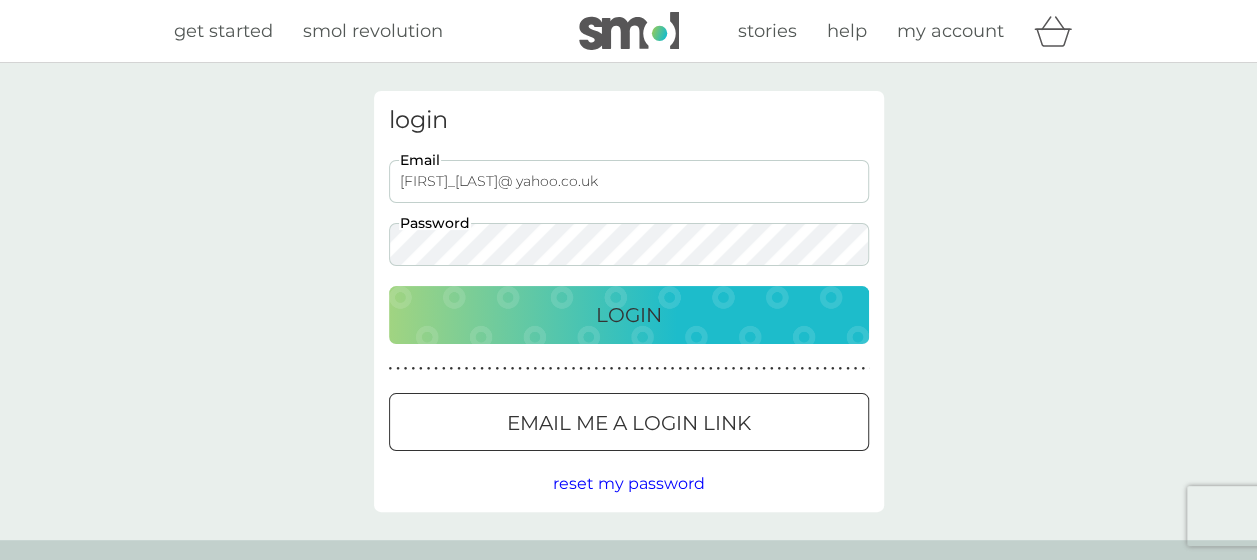 click on "Login" at bounding box center (629, 315) 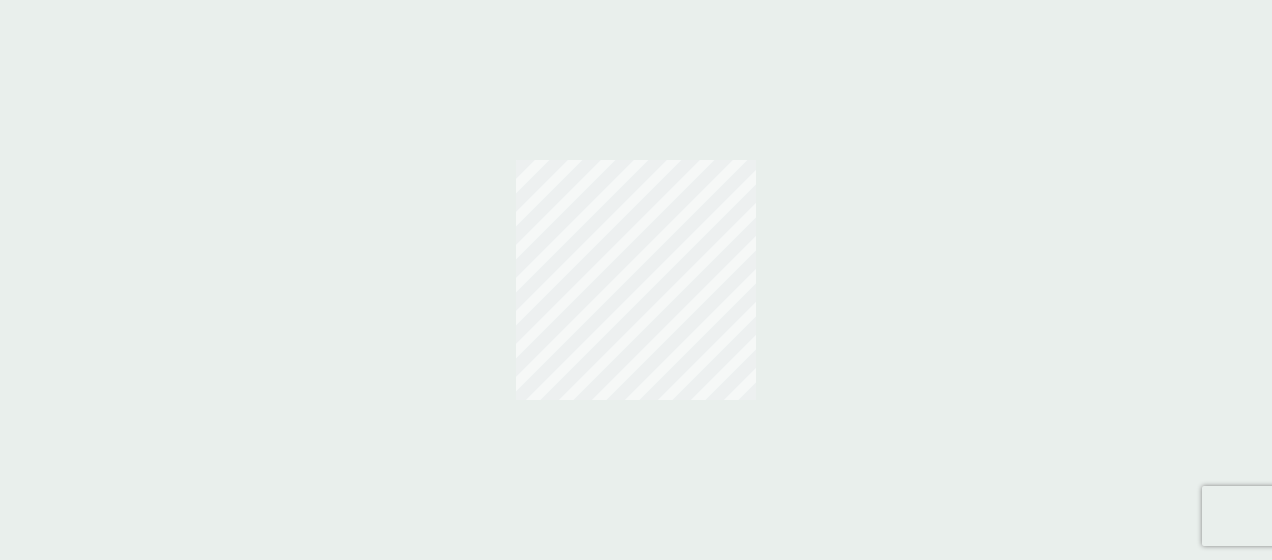 scroll, scrollTop: 0, scrollLeft: 0, axis: both 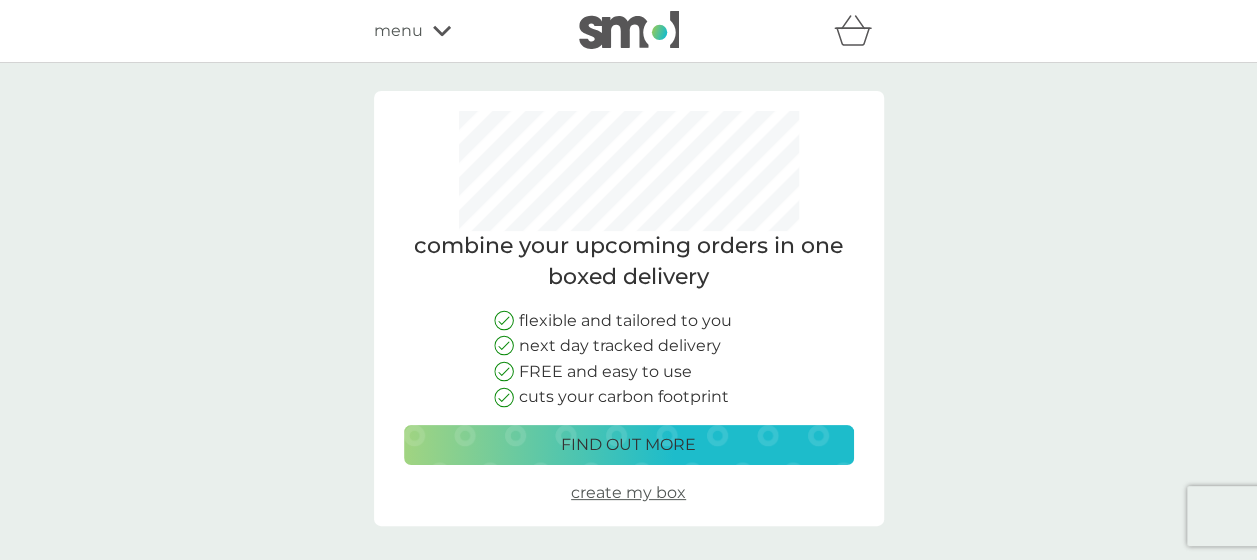 click on "find out more" at bounding box center (629, 445) 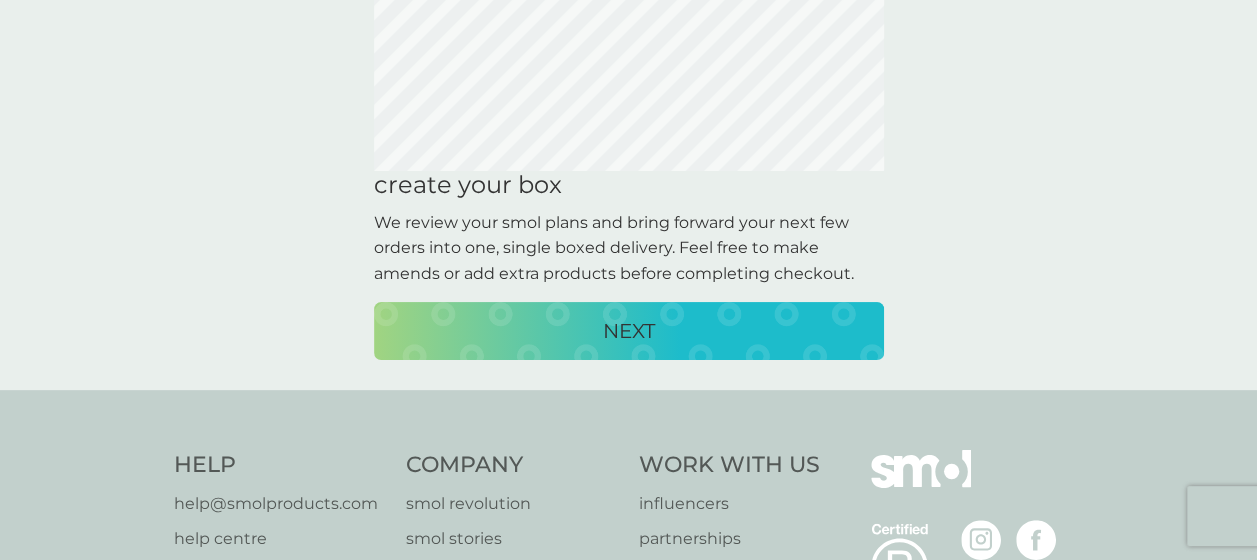 scroll, scrollTop: 200, scrollLeft: 0, axis: vertical 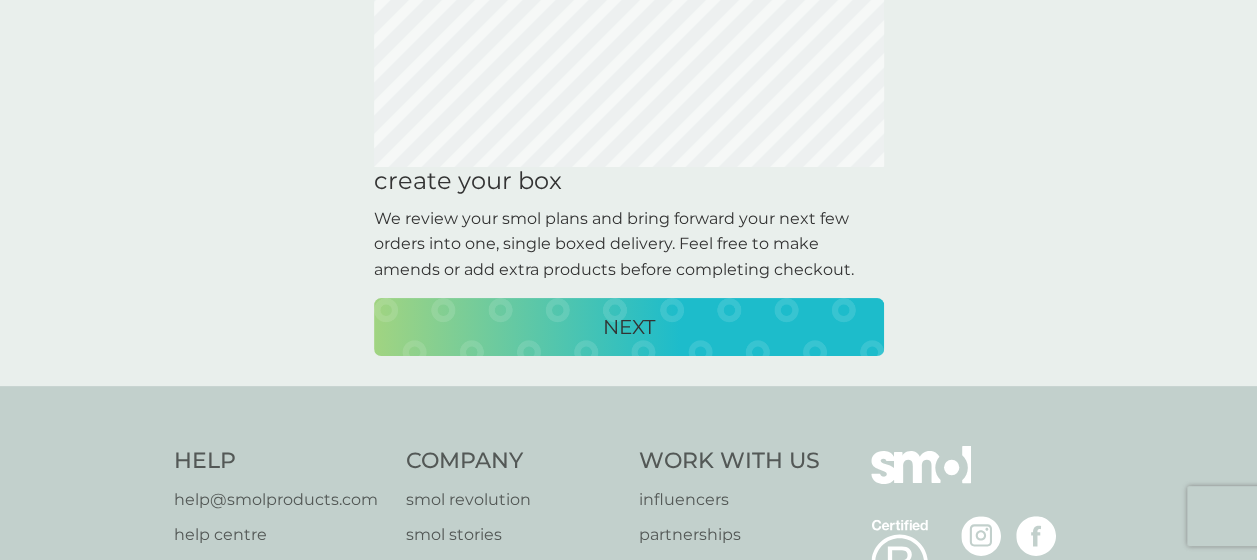 click on "NEXT" at bounding box center (629, 327) 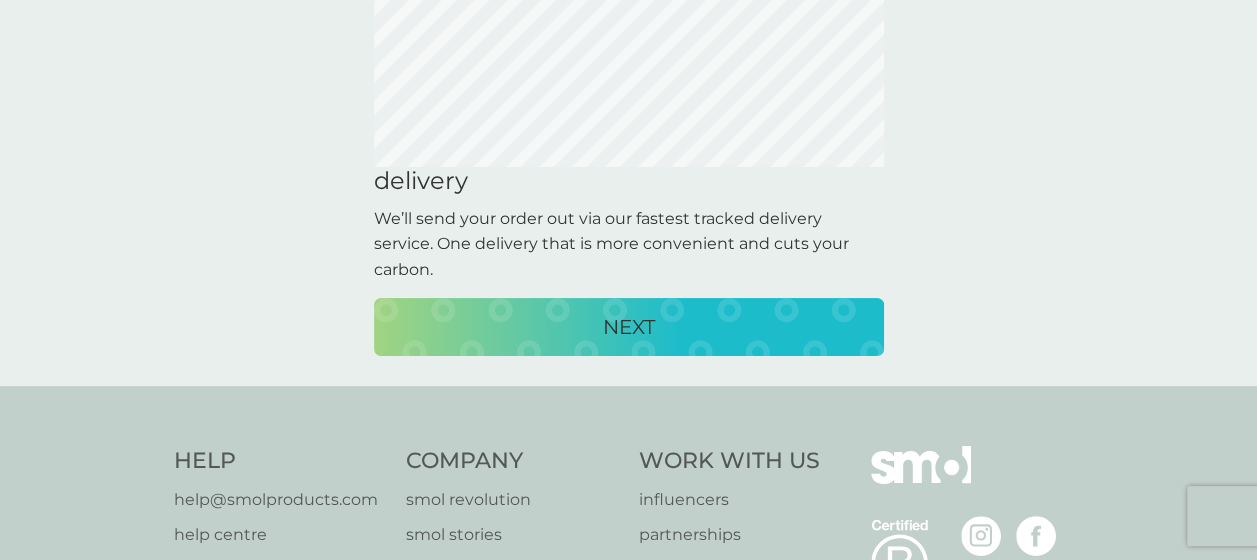 click on "NEXT" at bounding box center [629, 327] 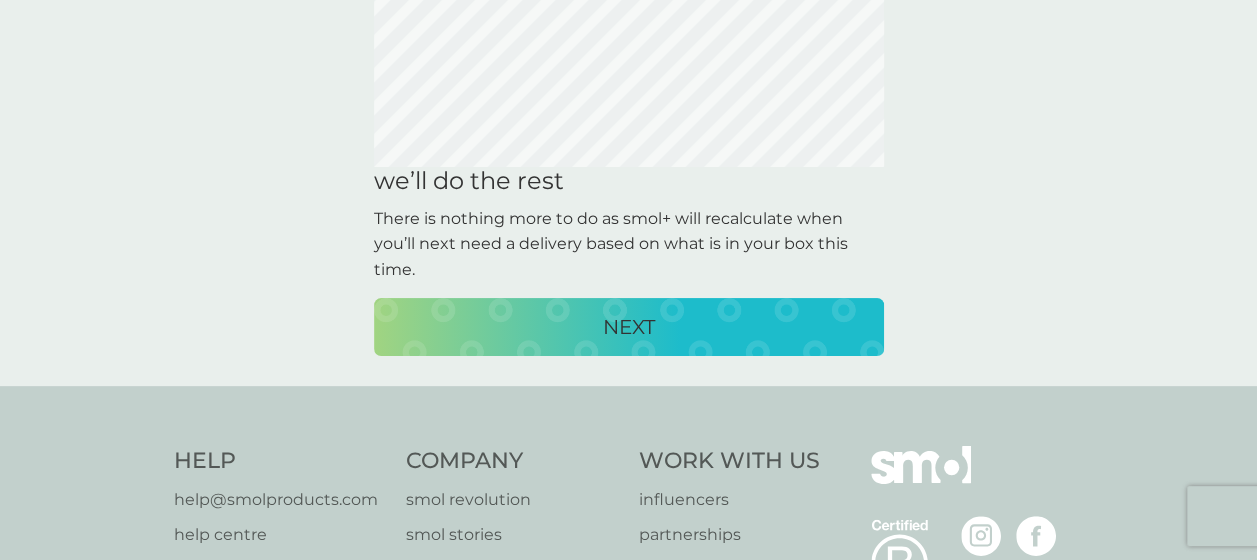 click on "NEXT" at bounding box center (629, 327) 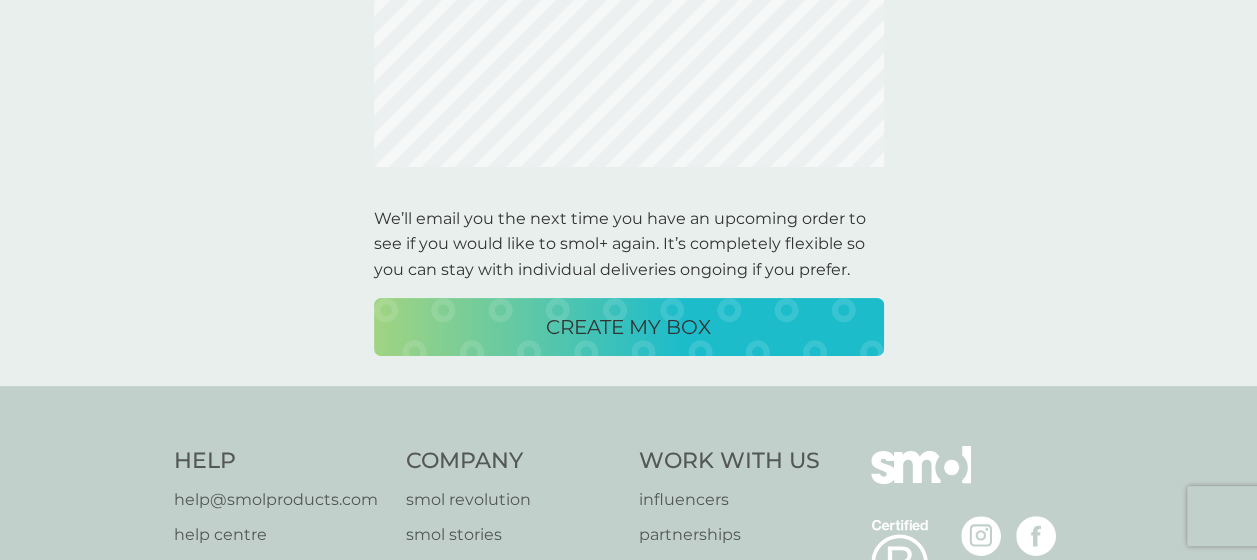 click on "CREATE MY BOX" at bounding box center (629, 327) 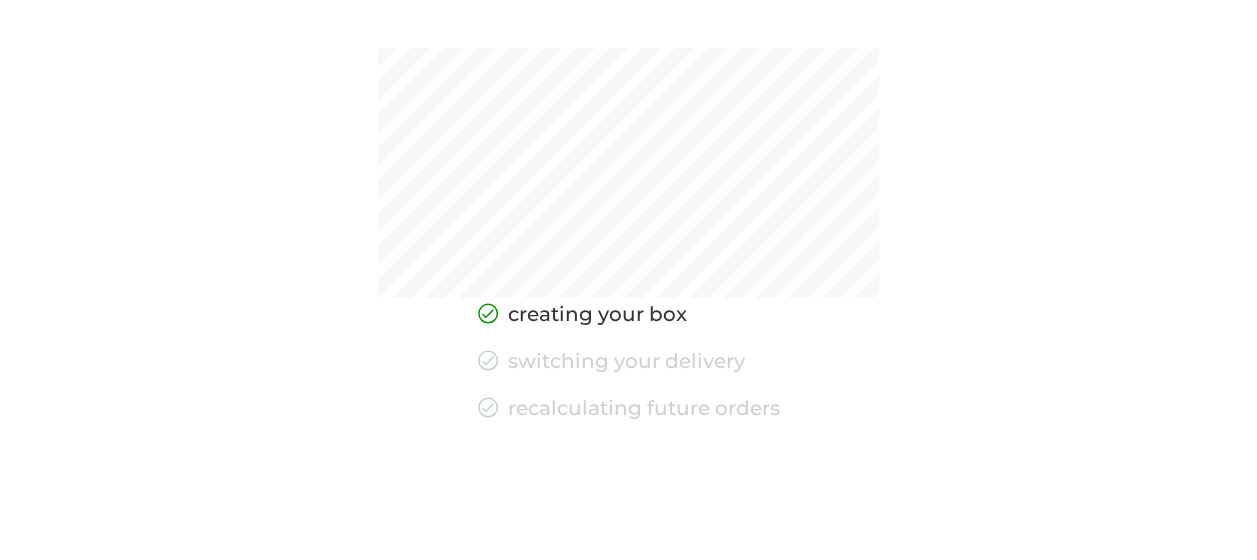 scroll, scrollTop: 0, scrollLeft: 0, axis: both 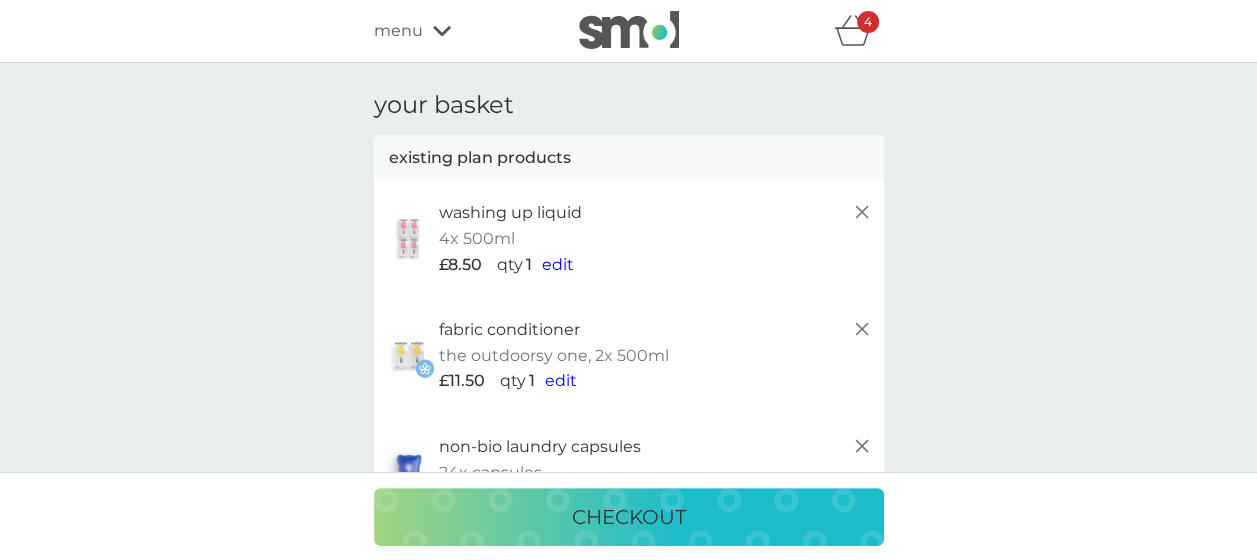 click 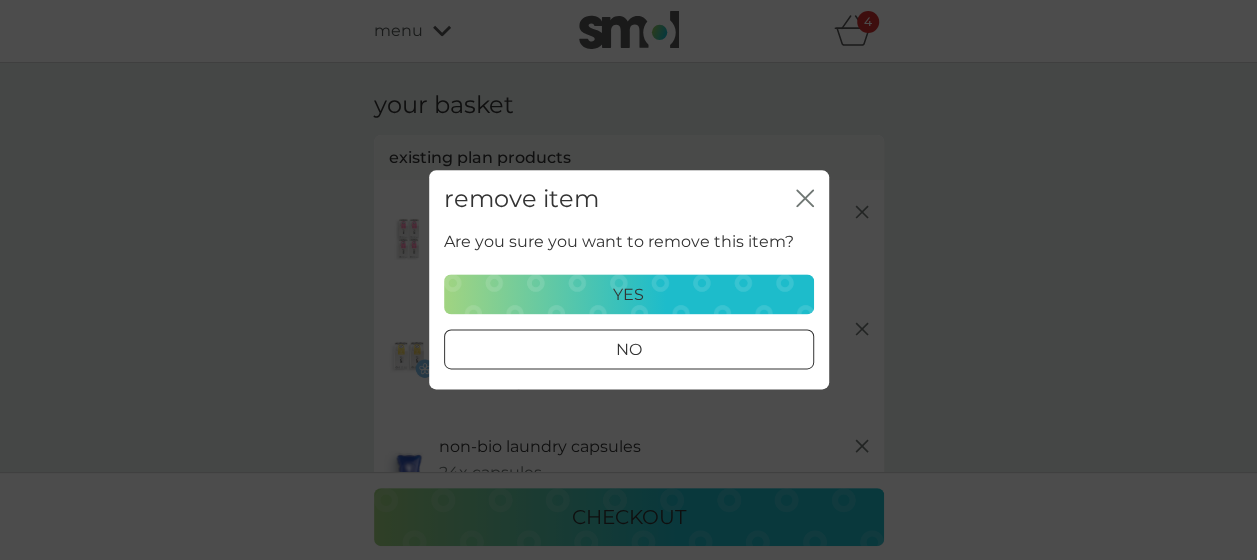 click on "yes" at bounding box center (629, 295) 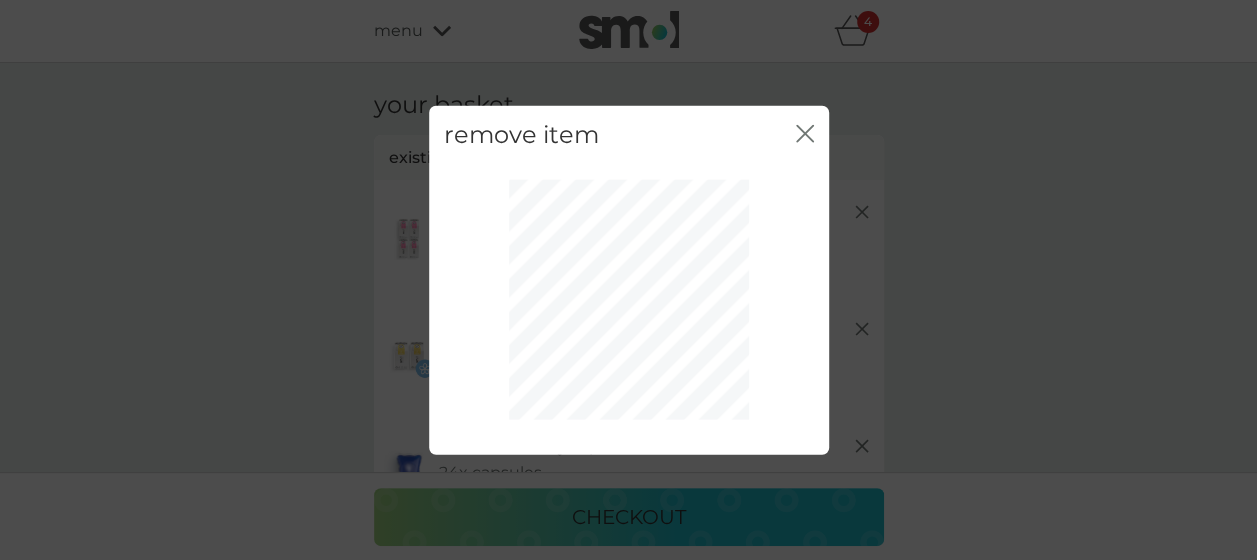 click 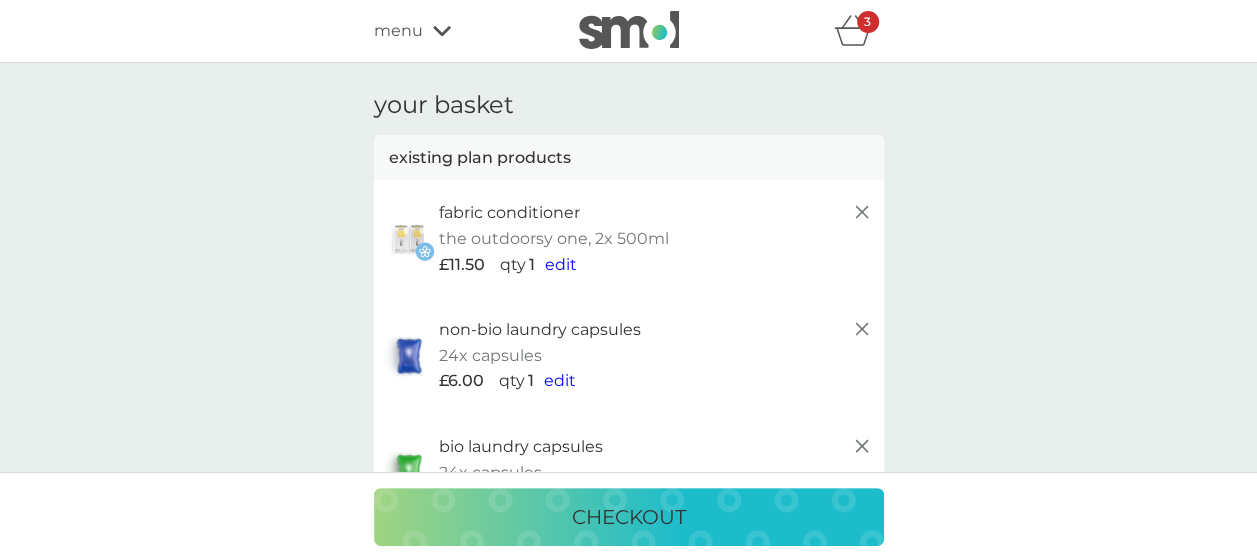 click 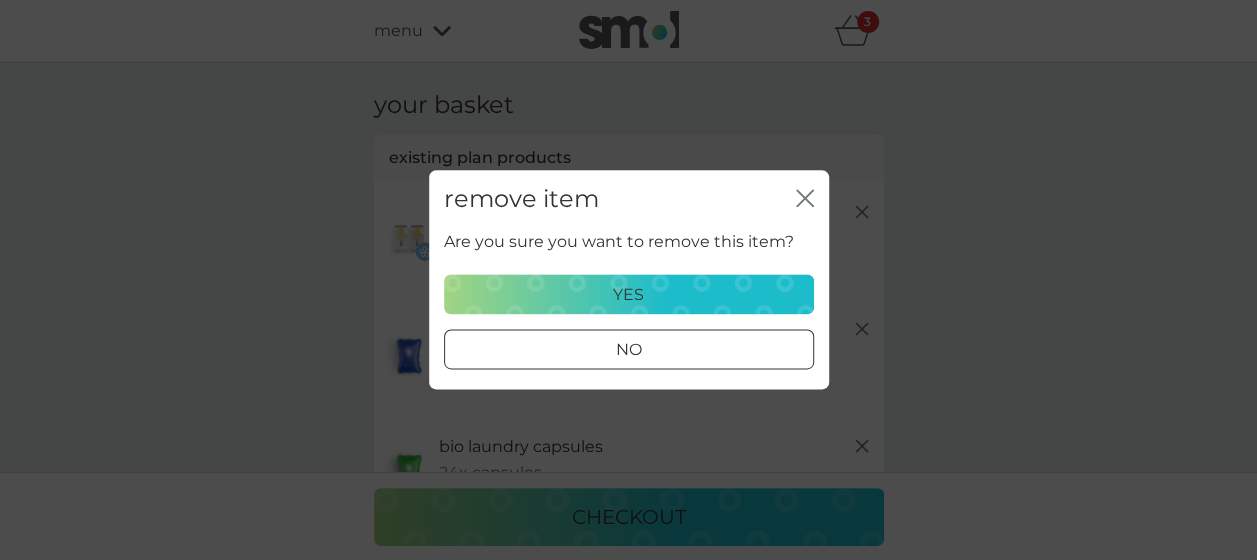 click on "yes" at bounding box center [629, 295] 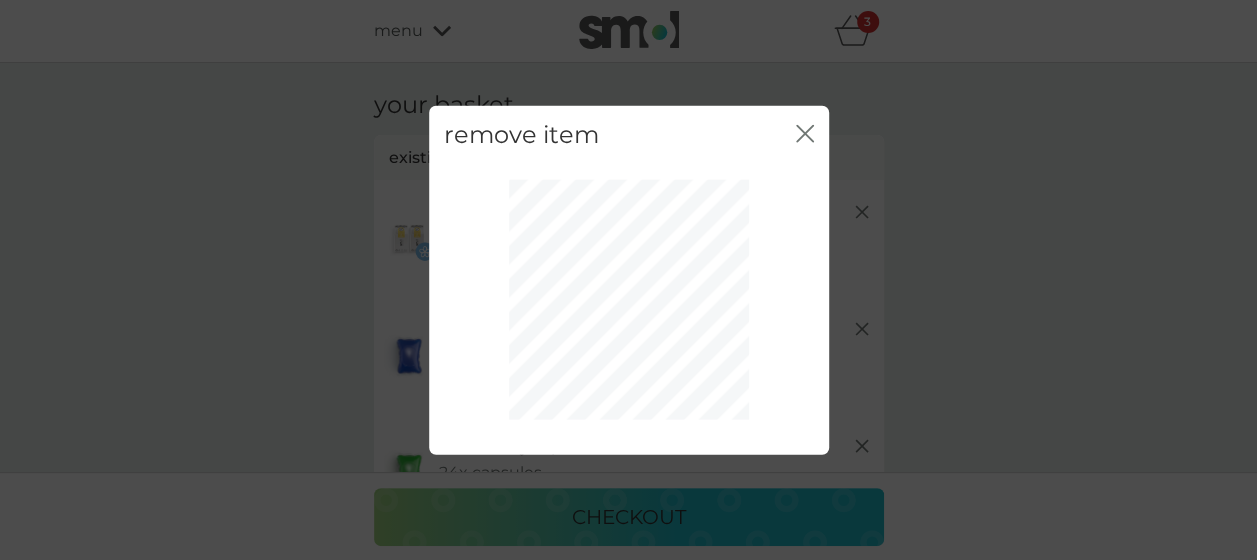 click 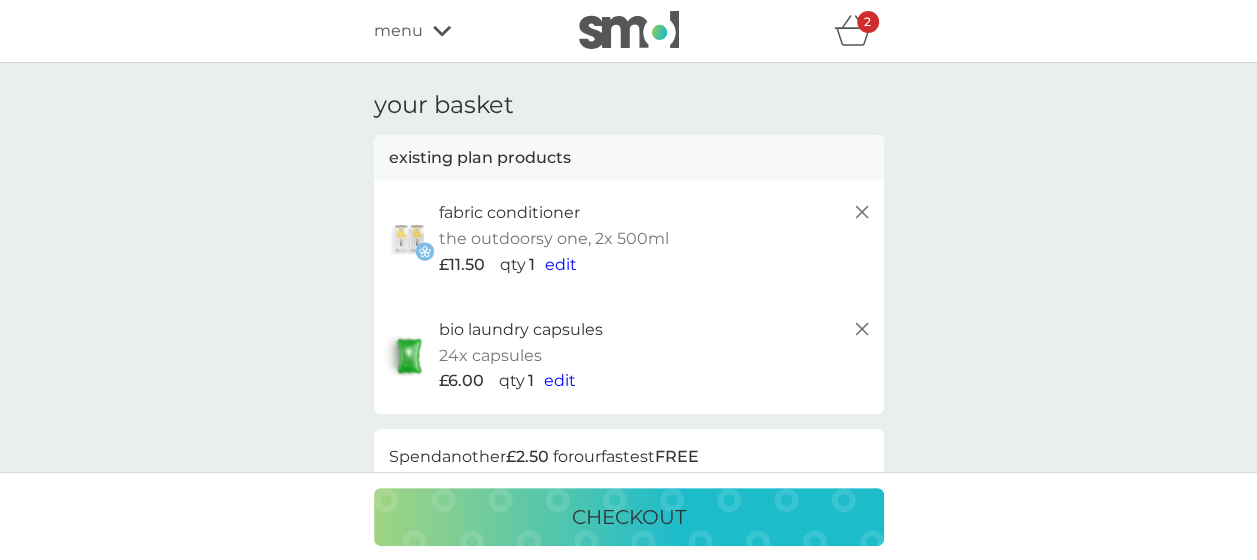 click 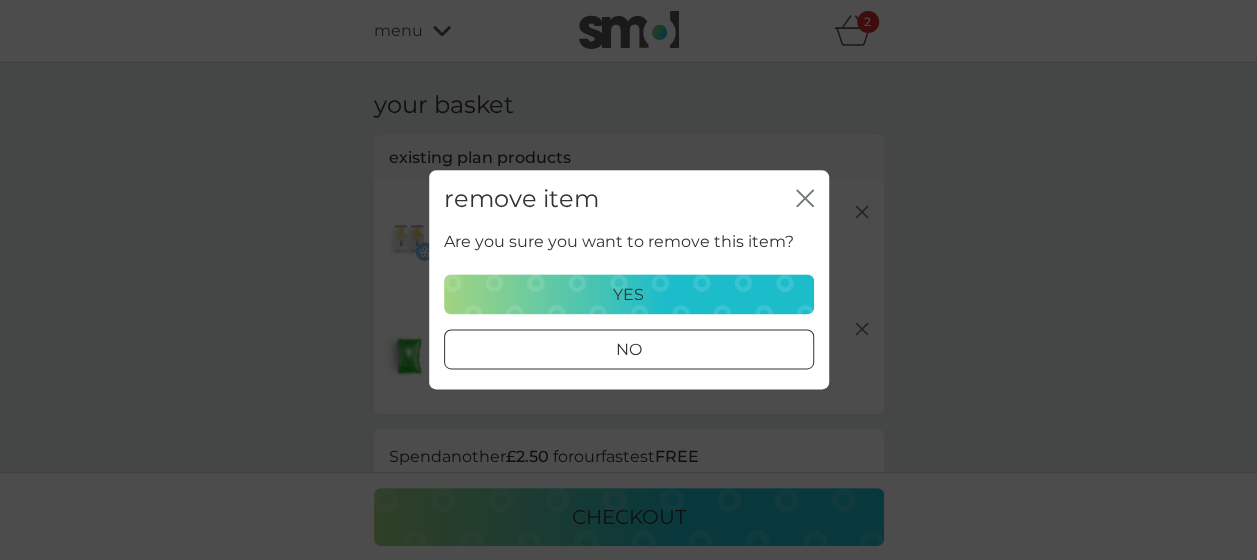 click on "yes" at bounding box center [629, 295] 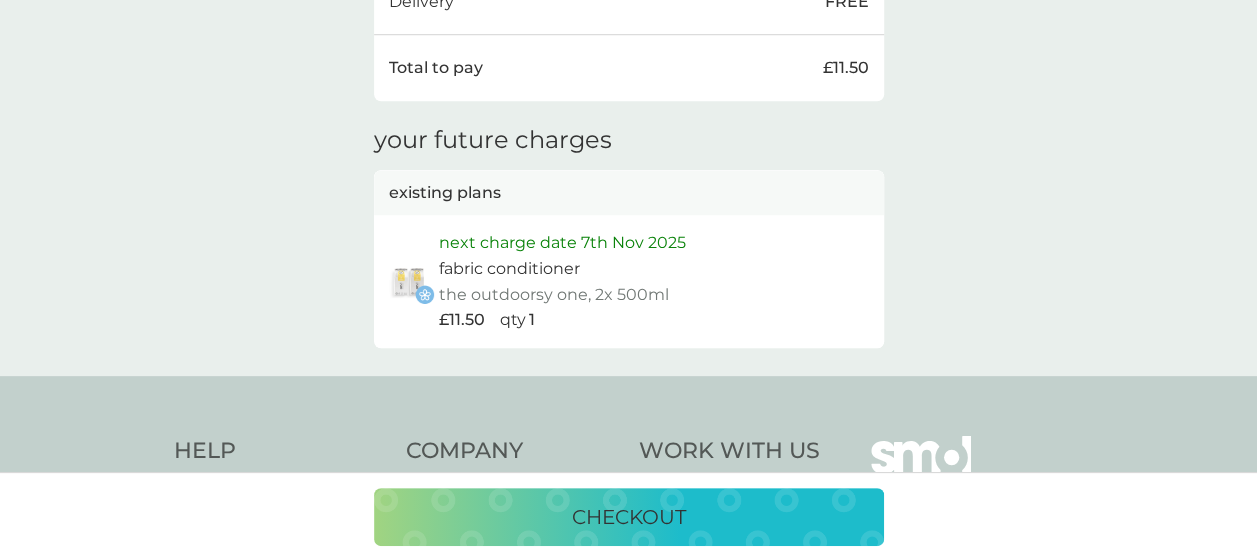 scroll, scrollTop: 760, scrollLeft: 0, axis: vertical 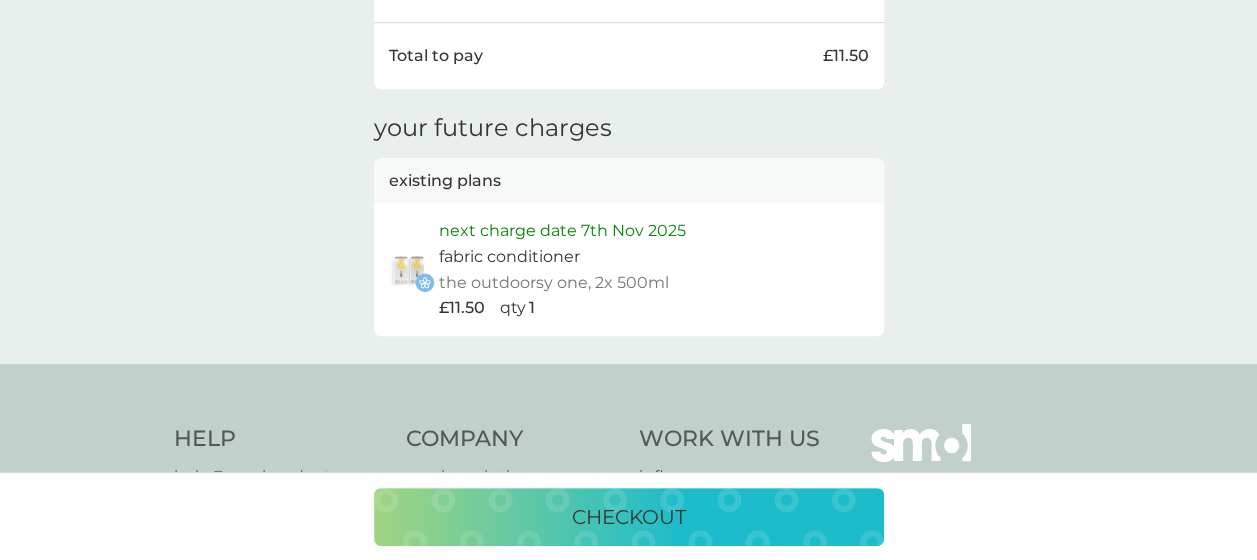 click on "next charge date 7th Nov 2025" at bounding box center [562, 231] 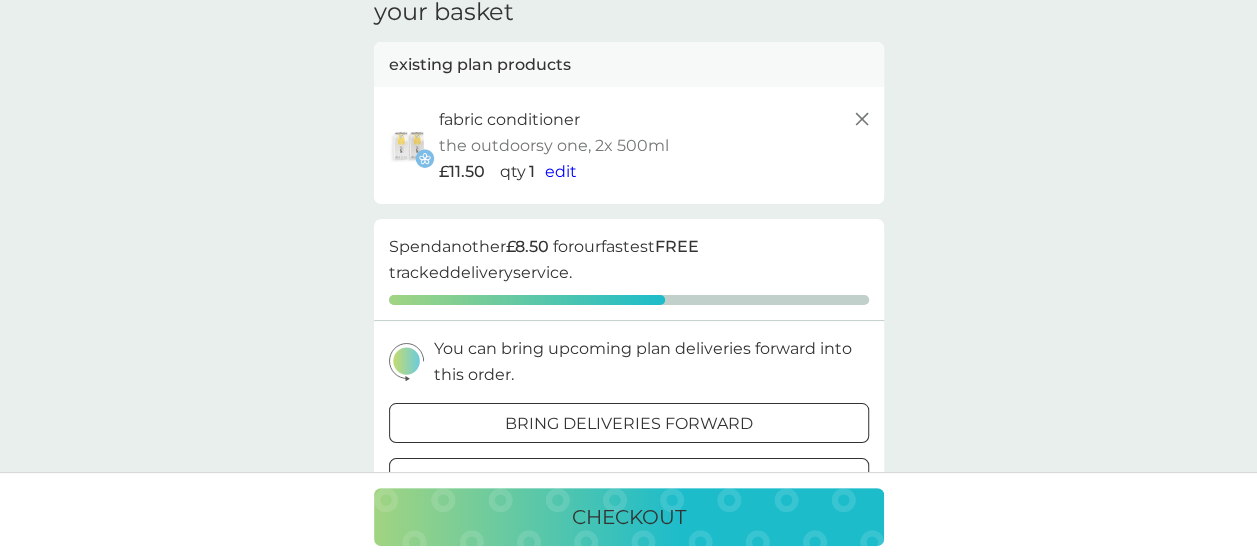 scroll, scrollTop: 0, scrollLeft: 0, axis: both 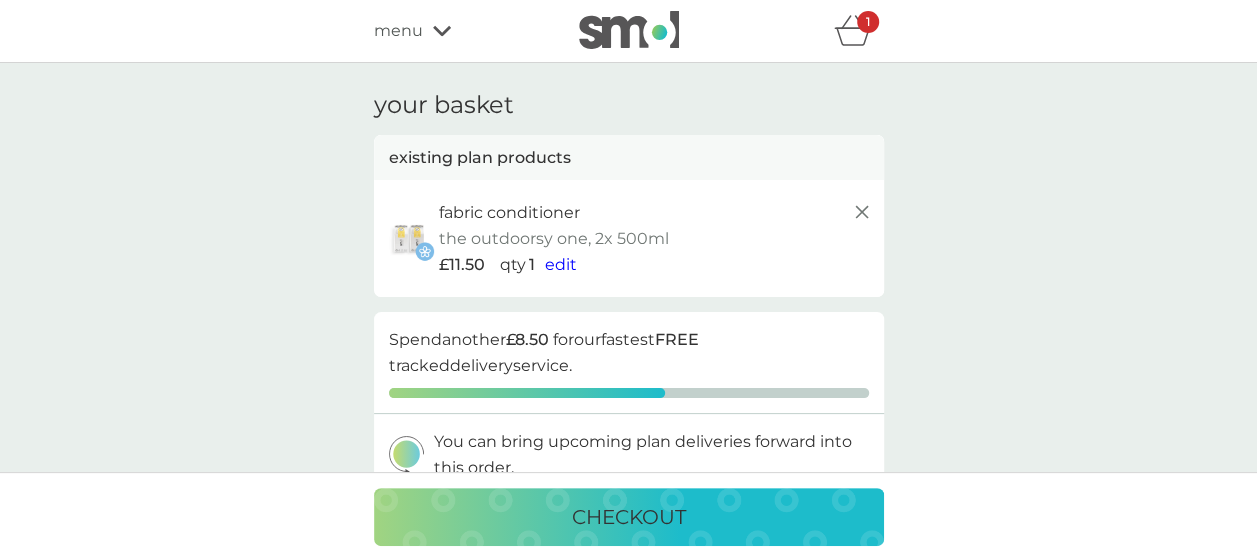 click 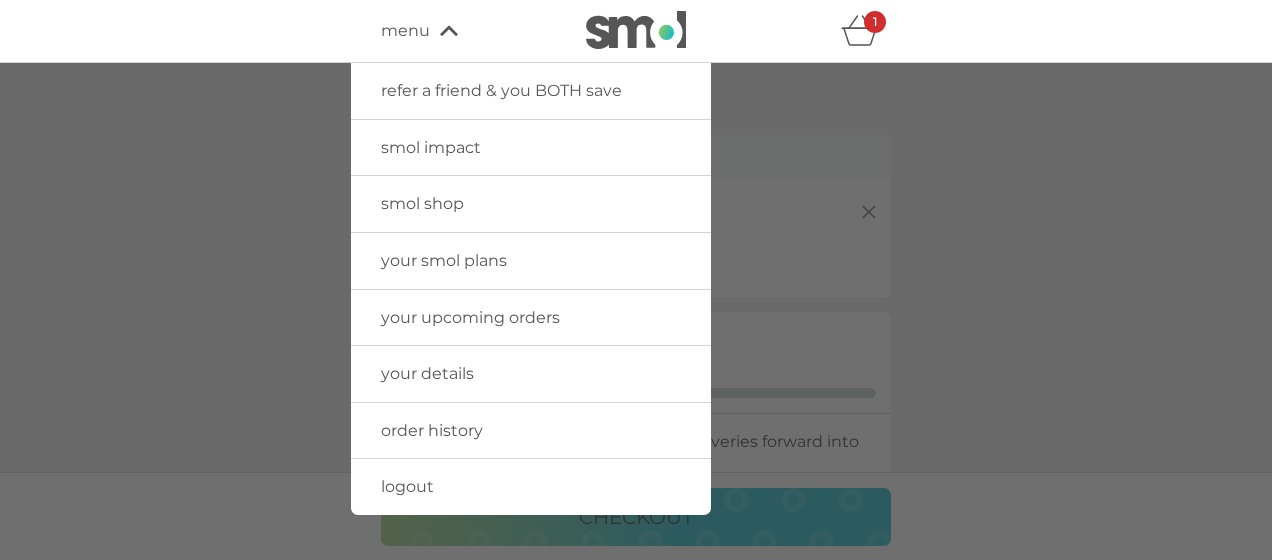 click on "your smol plans" at bounding box center [444, 260] 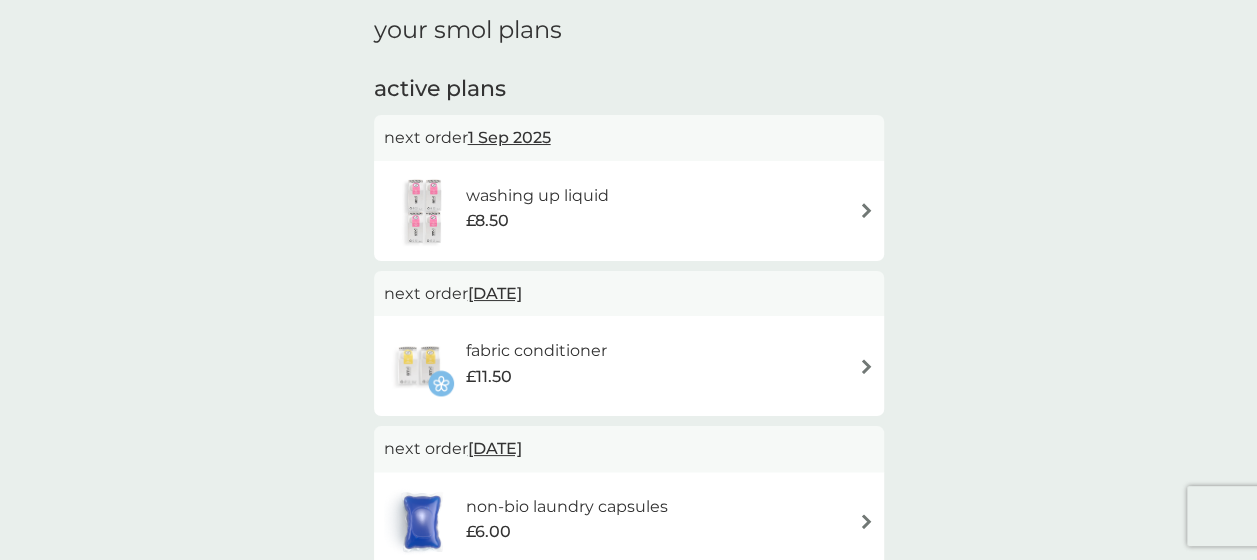 scroll, scrollTop: 320, scrollLeft: 0, axis: vertical 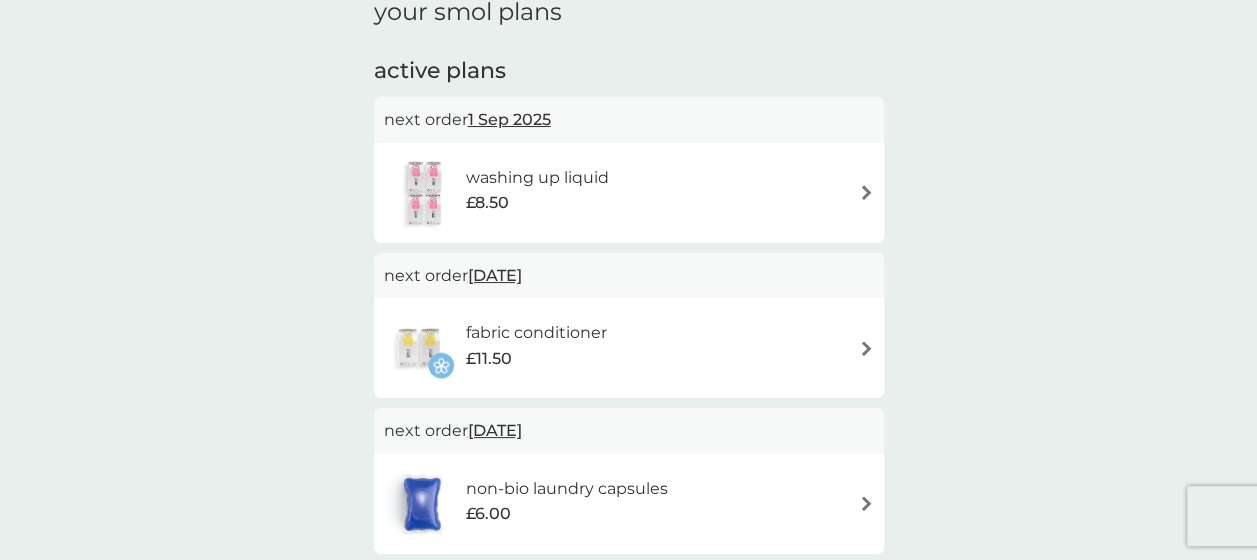 click on "1 Sep 2025" at bounding box center (509, 119) 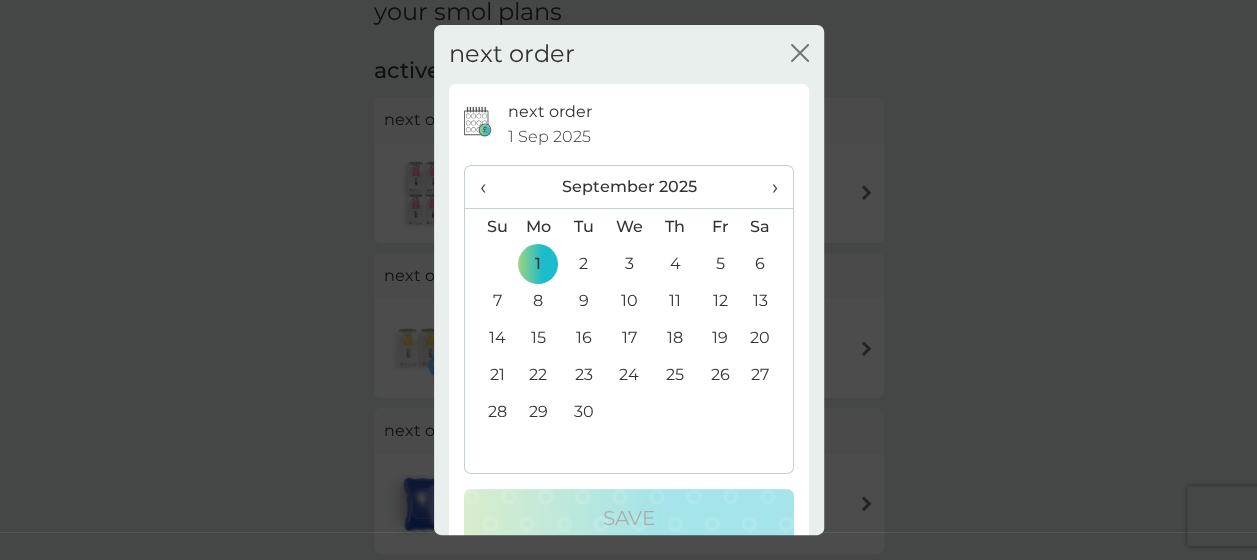 click on "›" at bounding box center [767, 187] 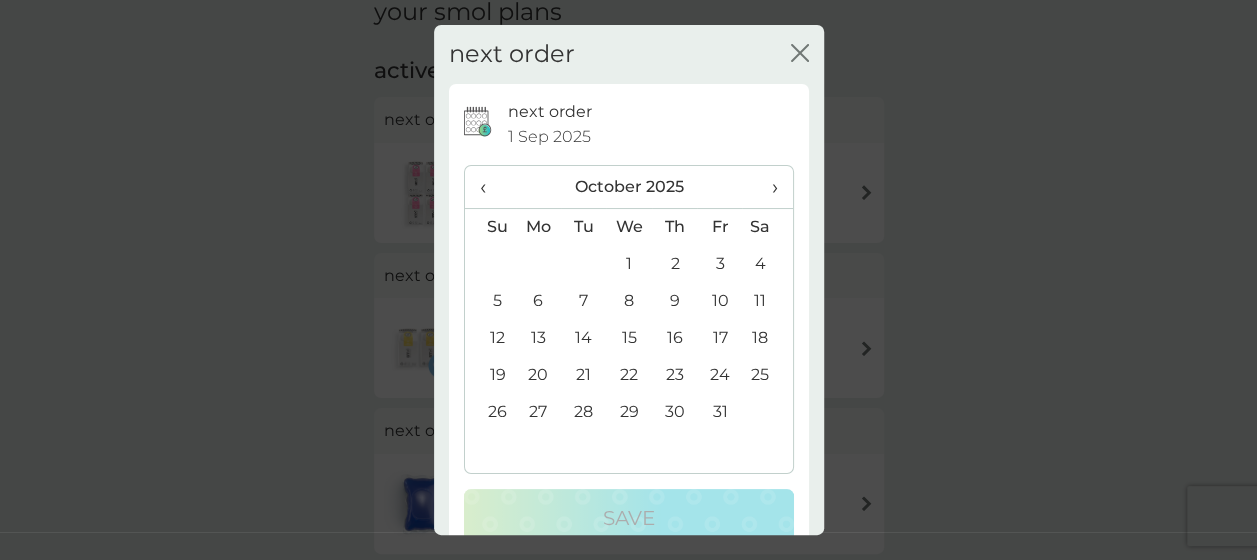 click on "1" at bounding box center [629, 264] 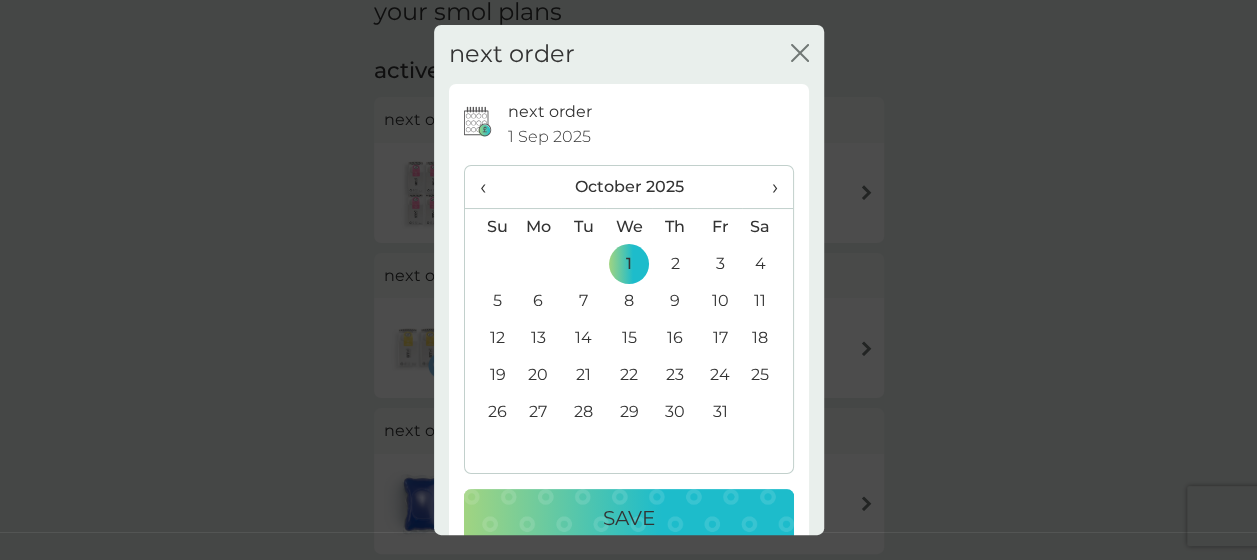 click on "Save" at bounding box center (629, 518) 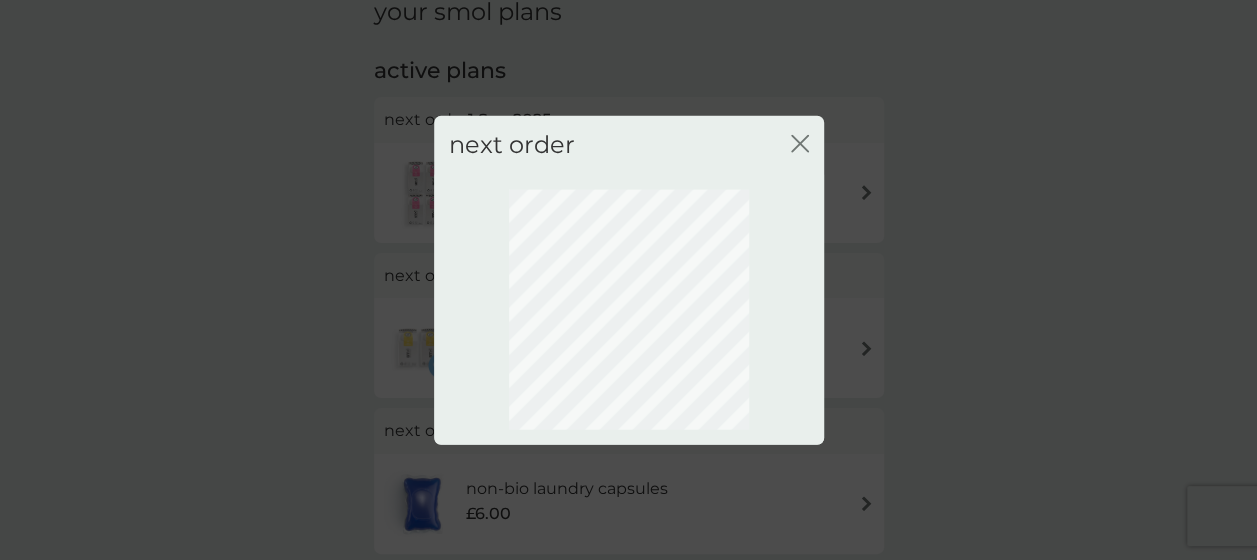 click 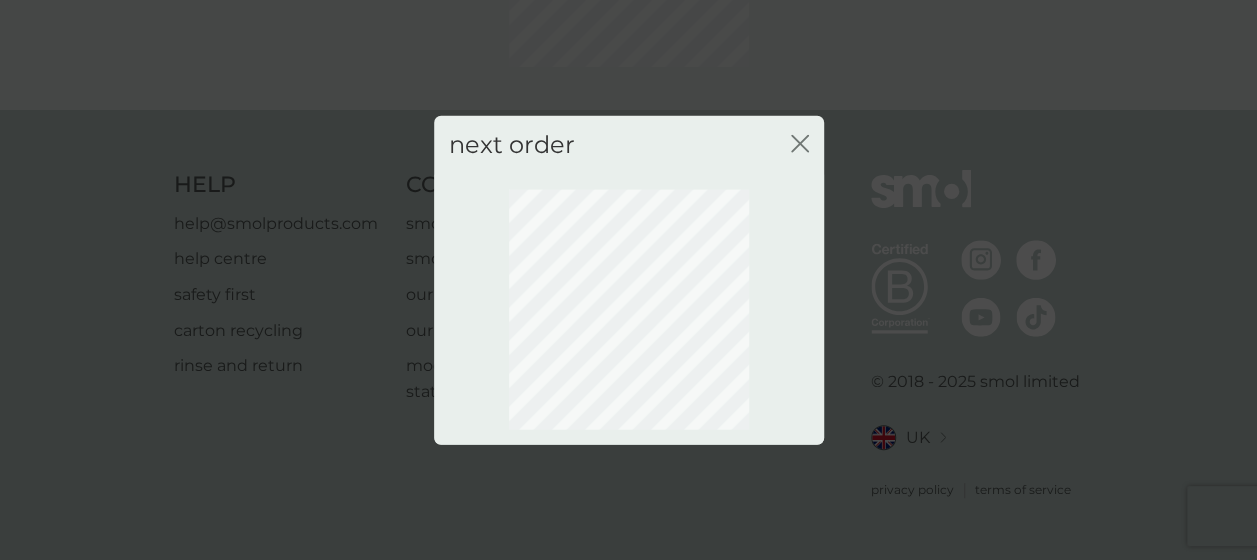 scroll, scrollTop: 278, scrollLeft: 0, axis: vertical 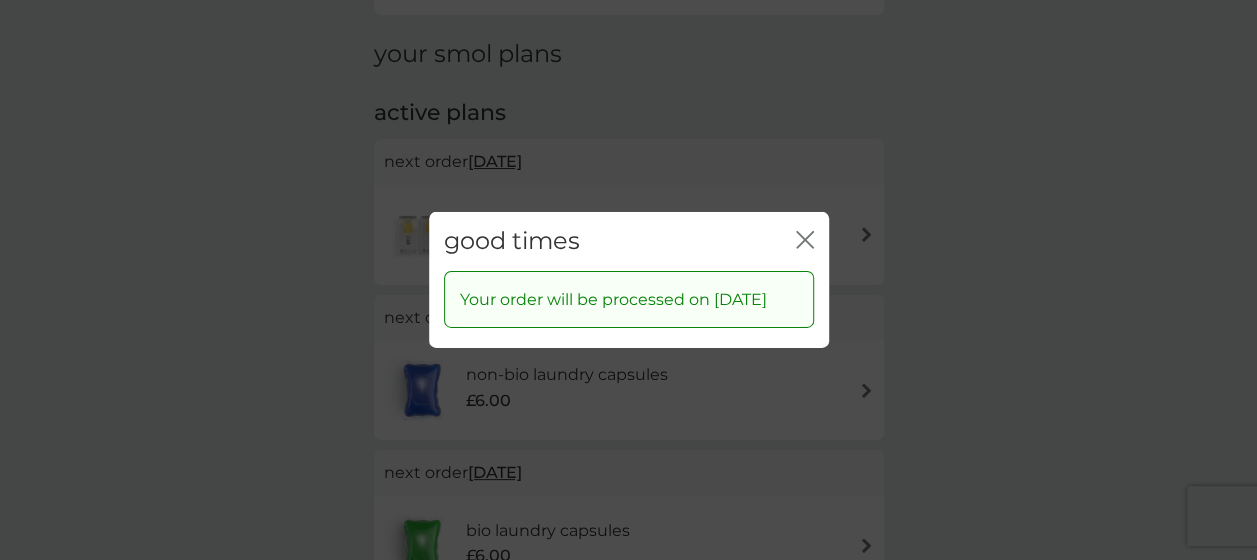 click on "close" 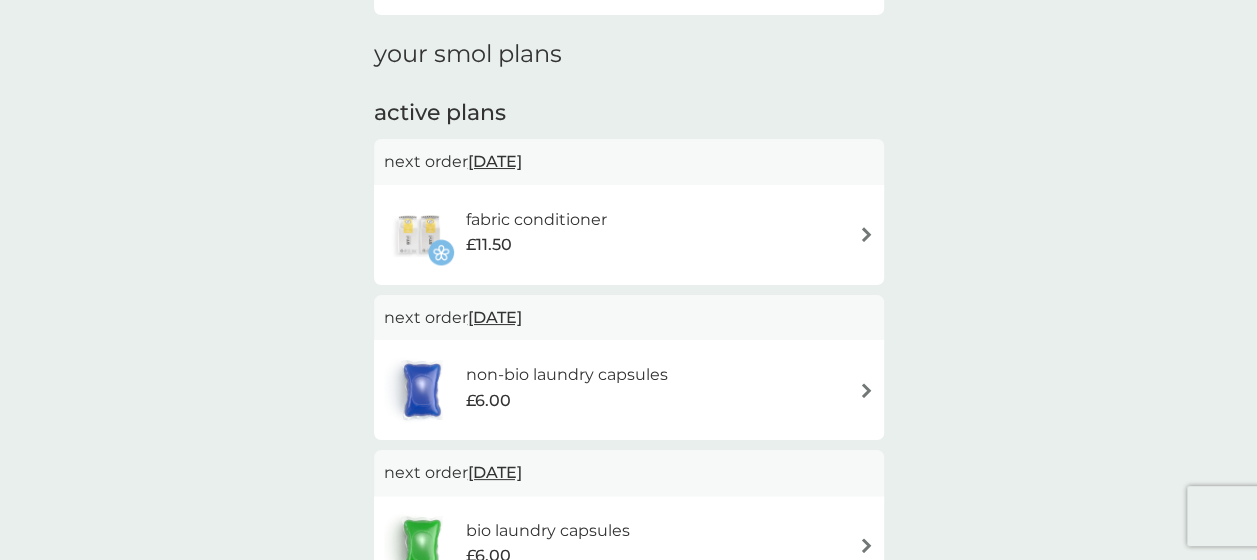 click at bounding box center [866, 390] 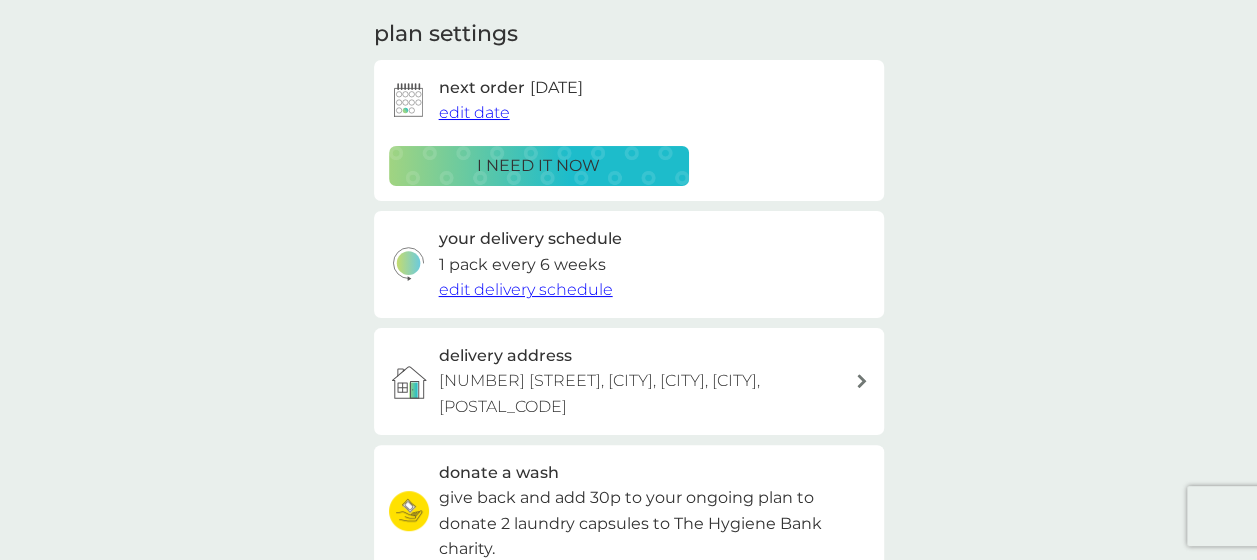 scroll, scrollTop: 0, scrollLeft: 0, axis: both 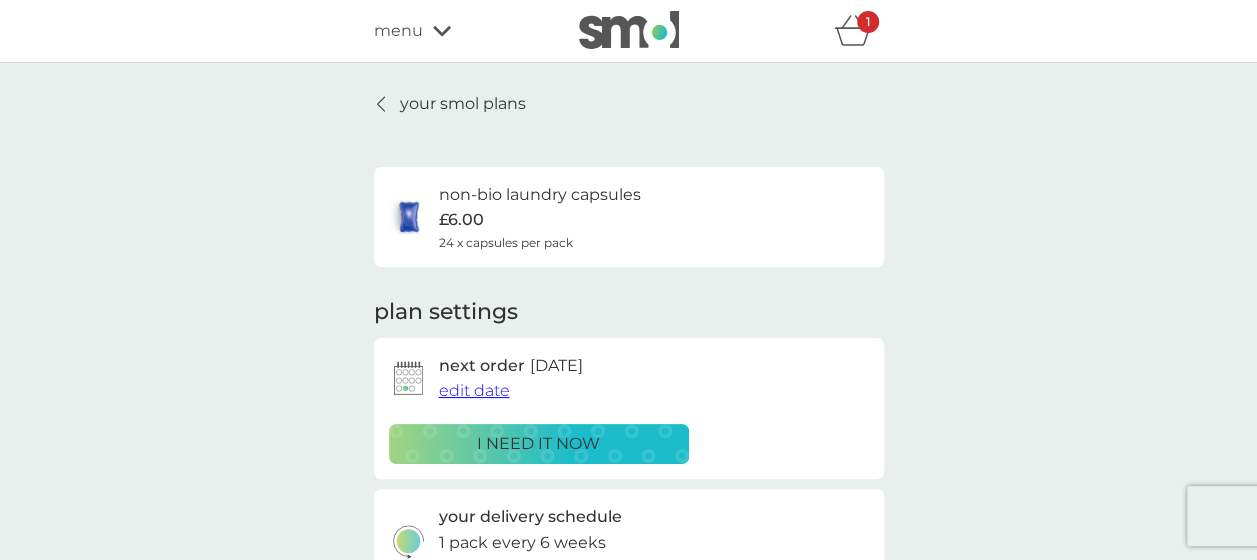 click on "edit date" at bounding box center [474, 390] 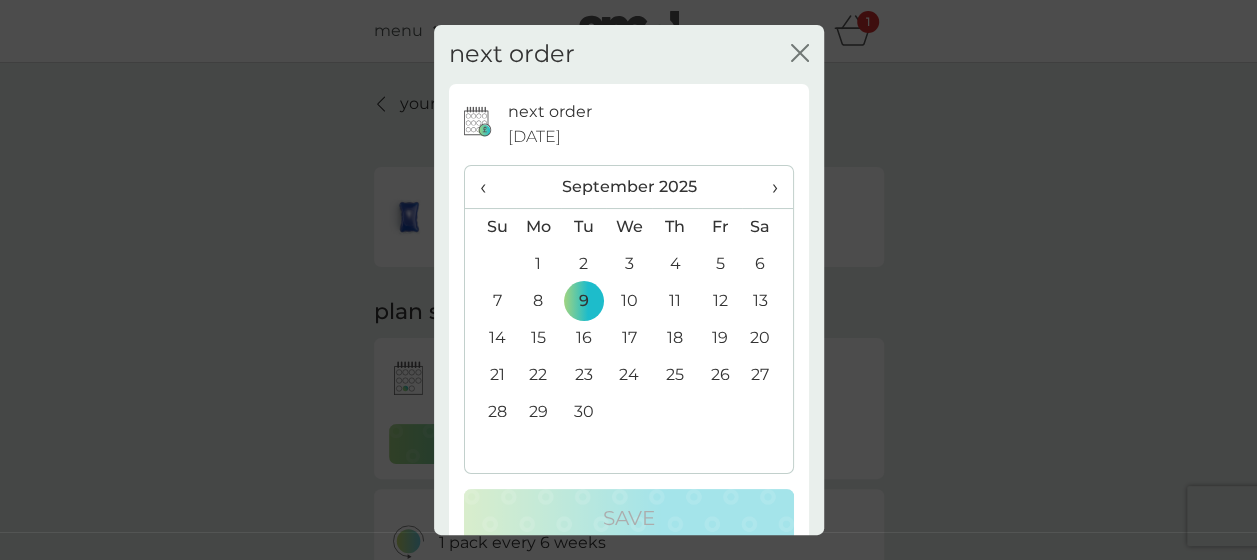 click on "30" at bounding box center (583, 412) 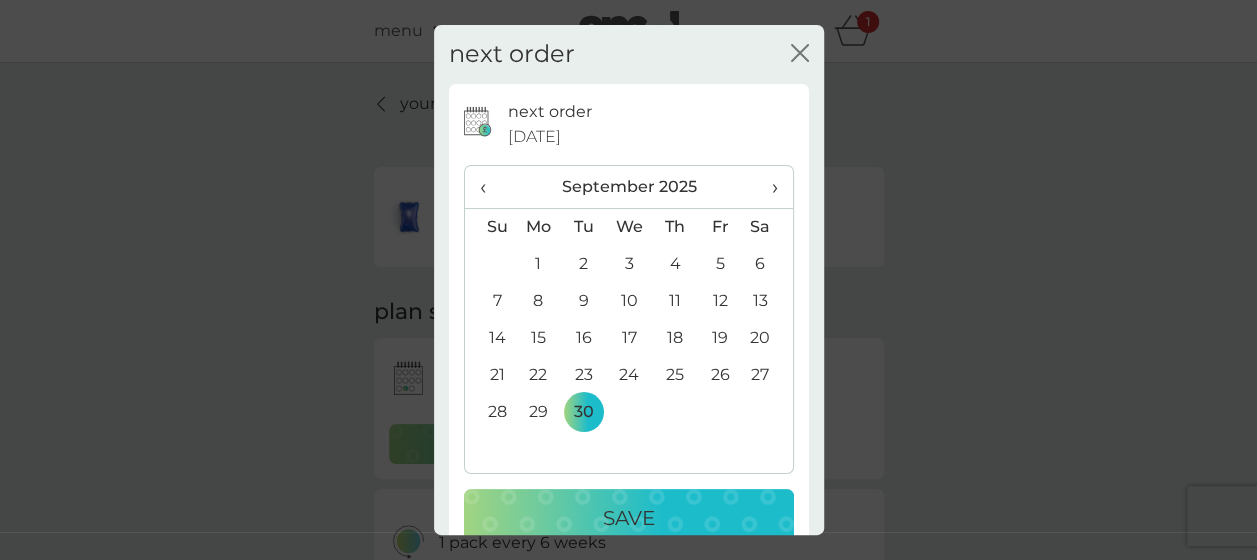 click on "Save" at bounding box center [629, 518] 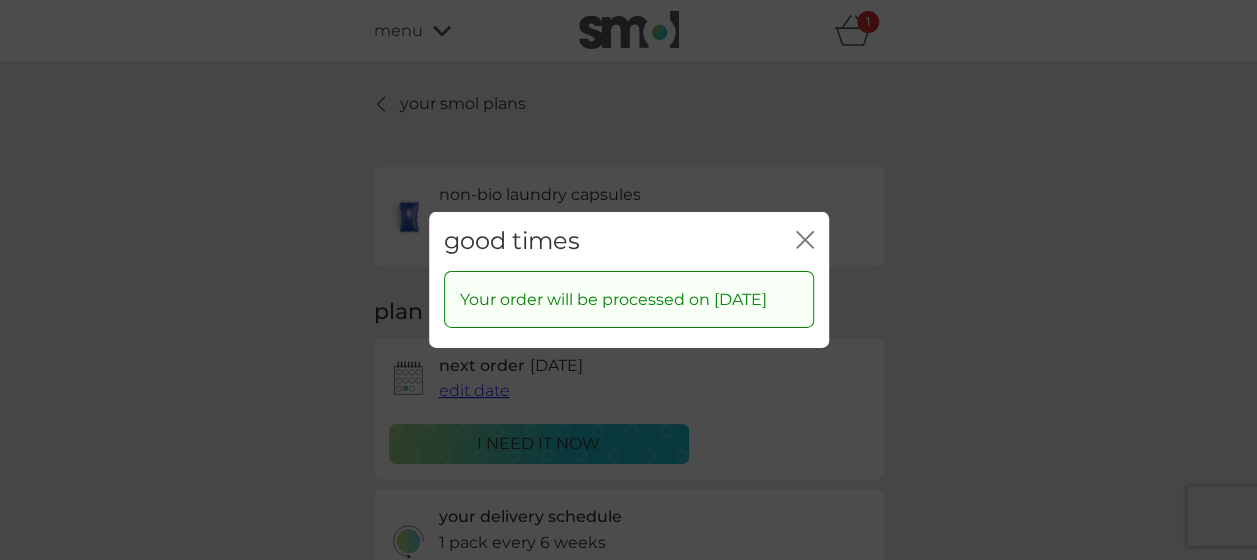 click on "close" 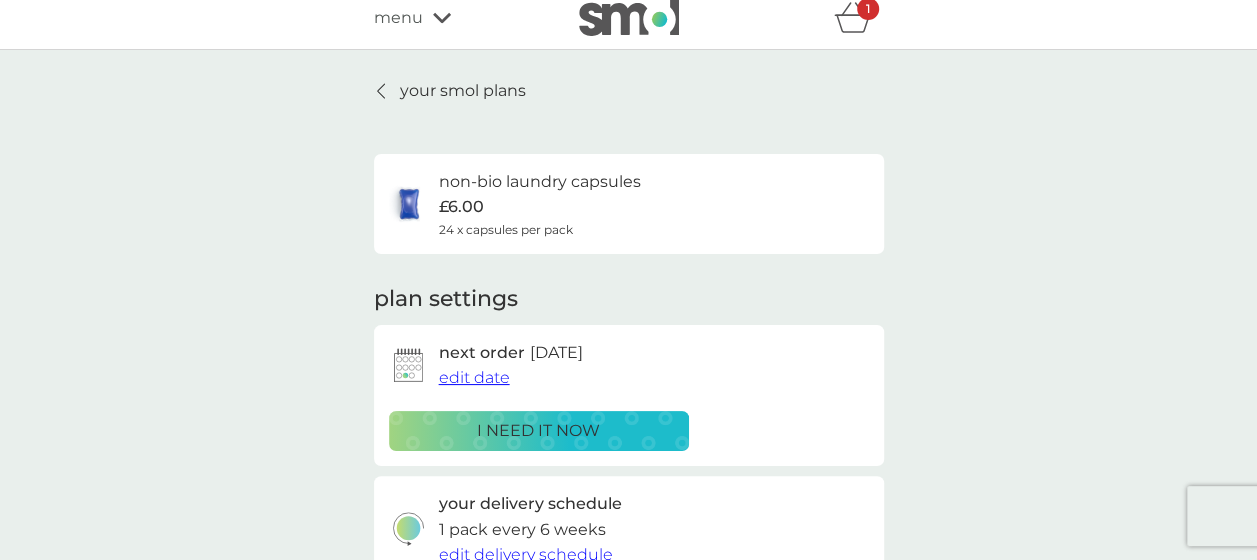 scroll, scrollTop: 0, scrollLeft: 0, axis: both 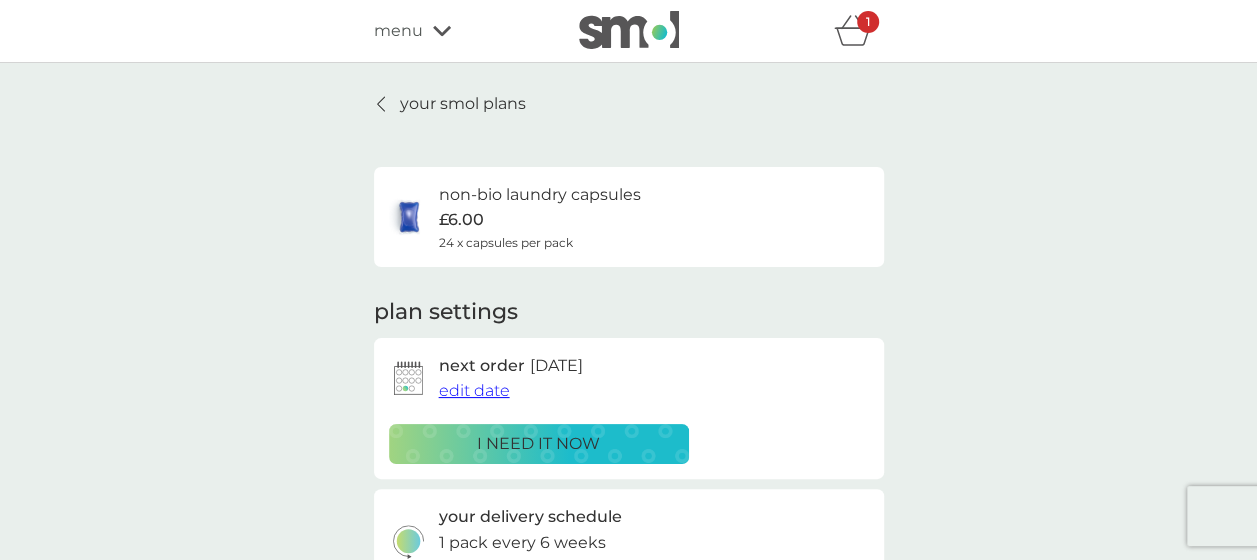click on "your smol plans" at bounding box center [463, 104] 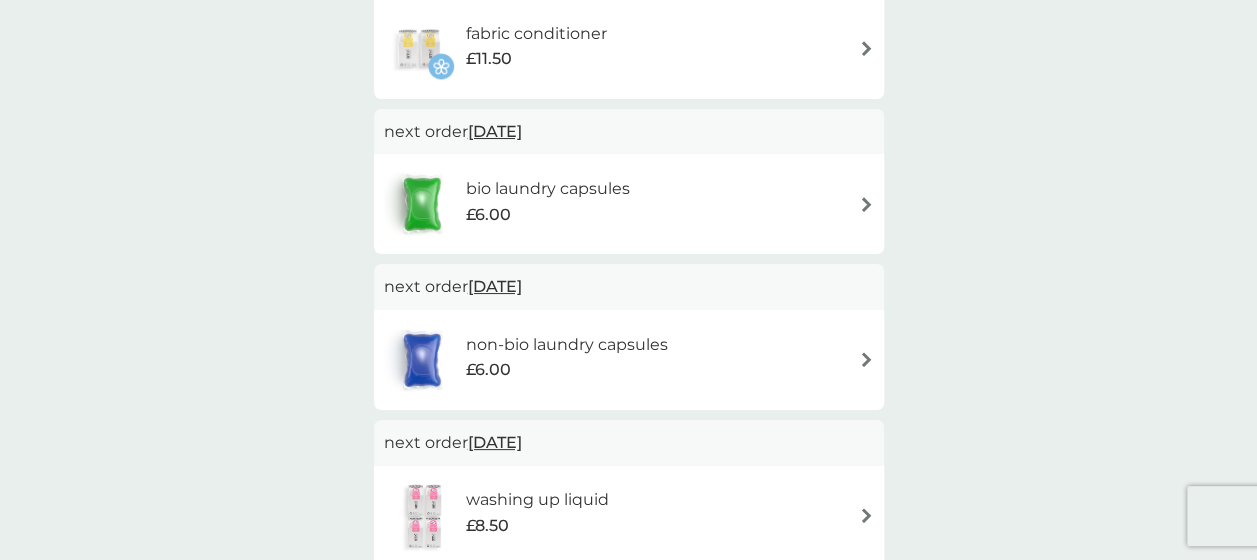 scroll, scrollTop: 480, scrollLeft: 0, axis: vertical 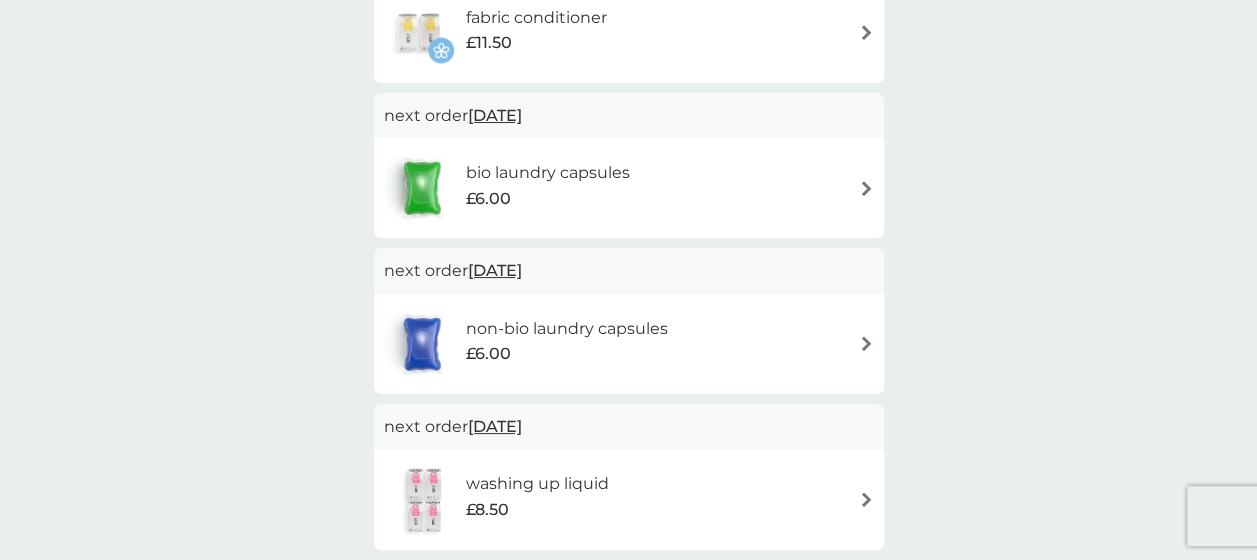 click on "9 Sep 2025" at bounding box center [495, 115] 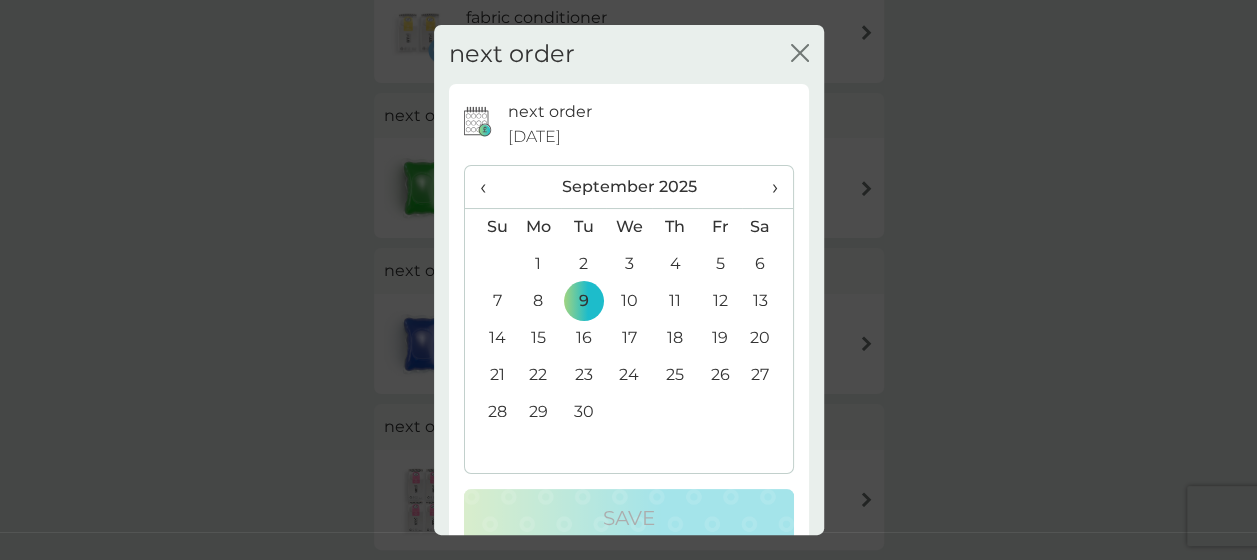 click on "30" at bounding box center [583, 412] 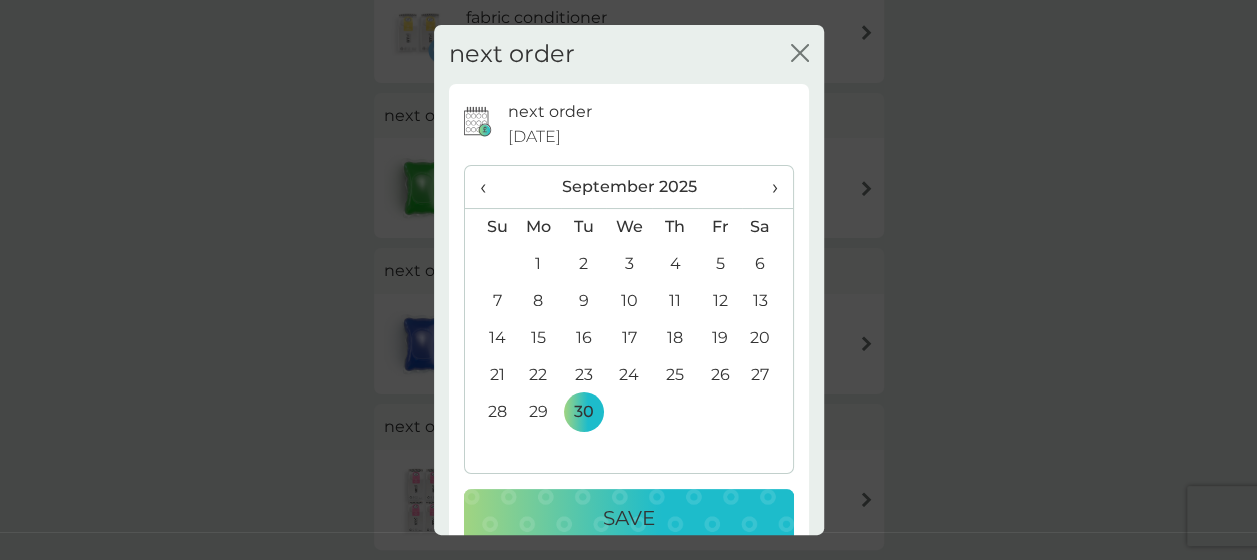 click on "Save" at bounding box center (629, 518) 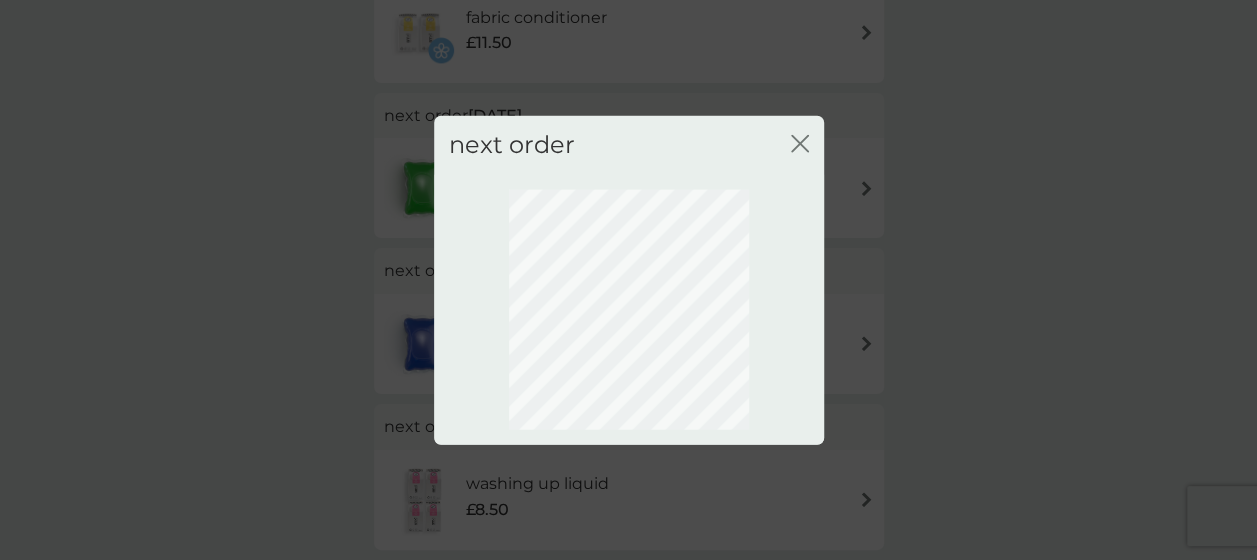 scroll, scrollTop: 278, scrollLeft: 0, axis: vertical 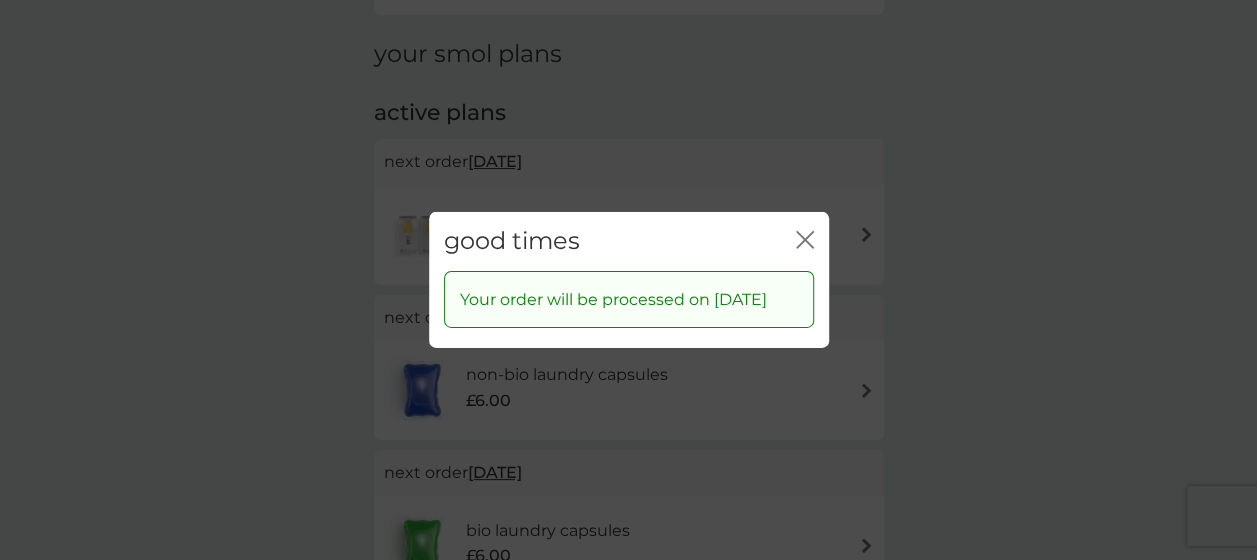 click on "close" 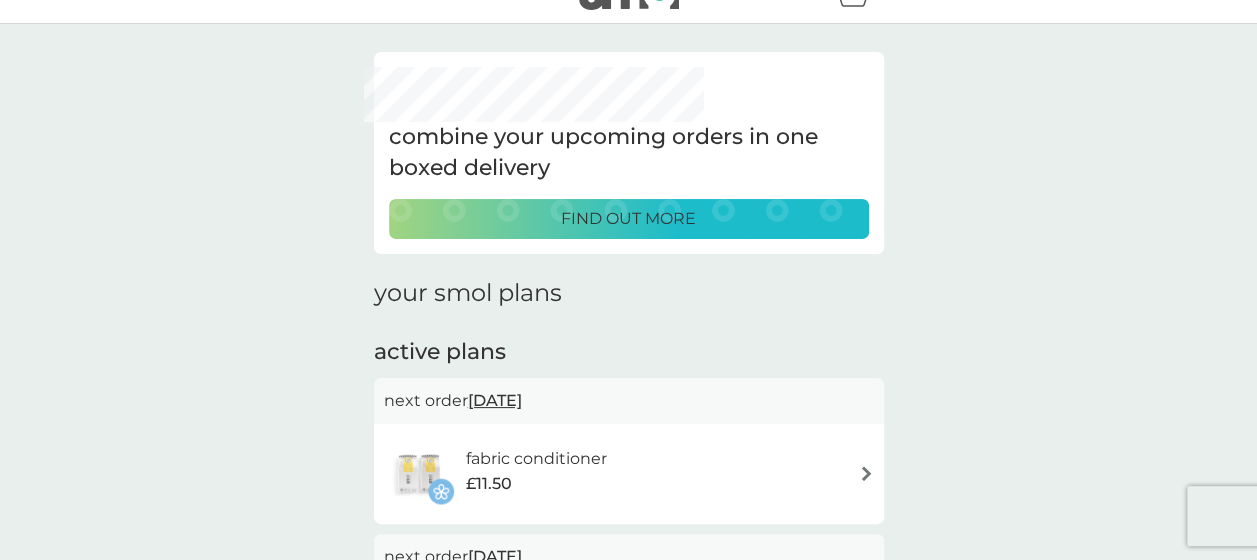 scroll, scrollTop: 0, scrollLeft: 0, axis: both 